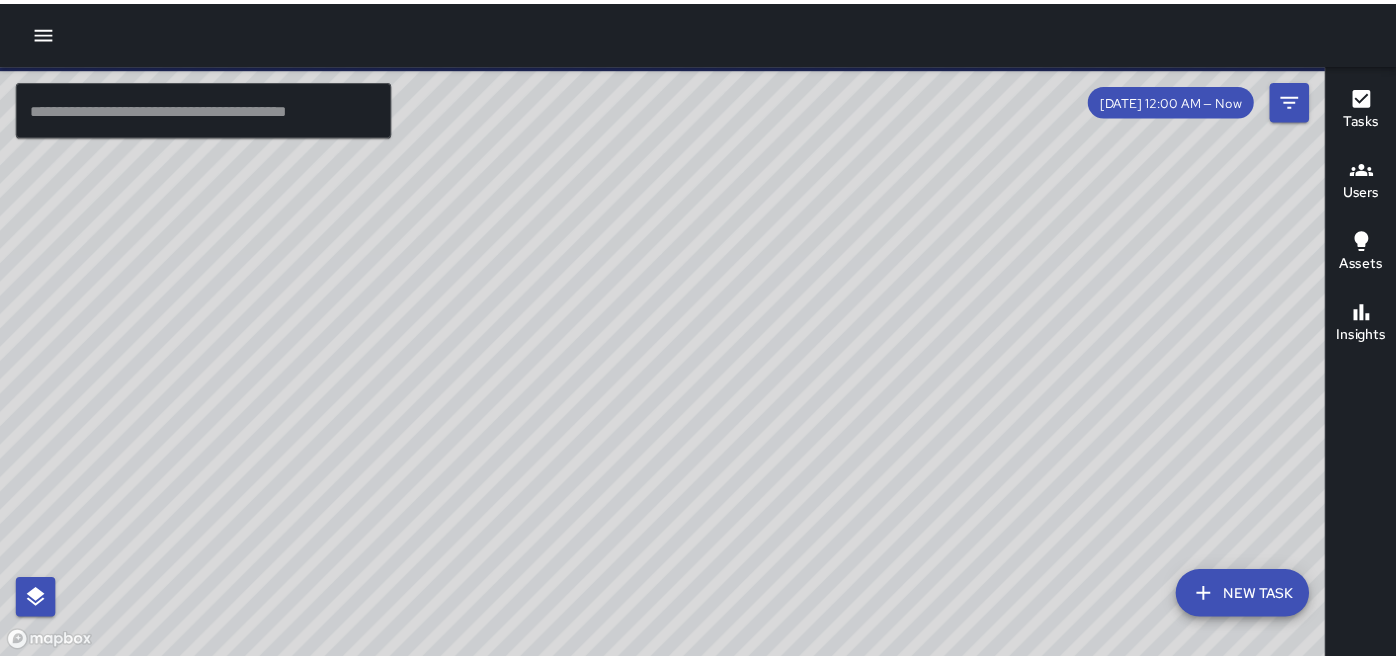 scroll, scrollTop: 0, scrollLeft: 0, axis: both 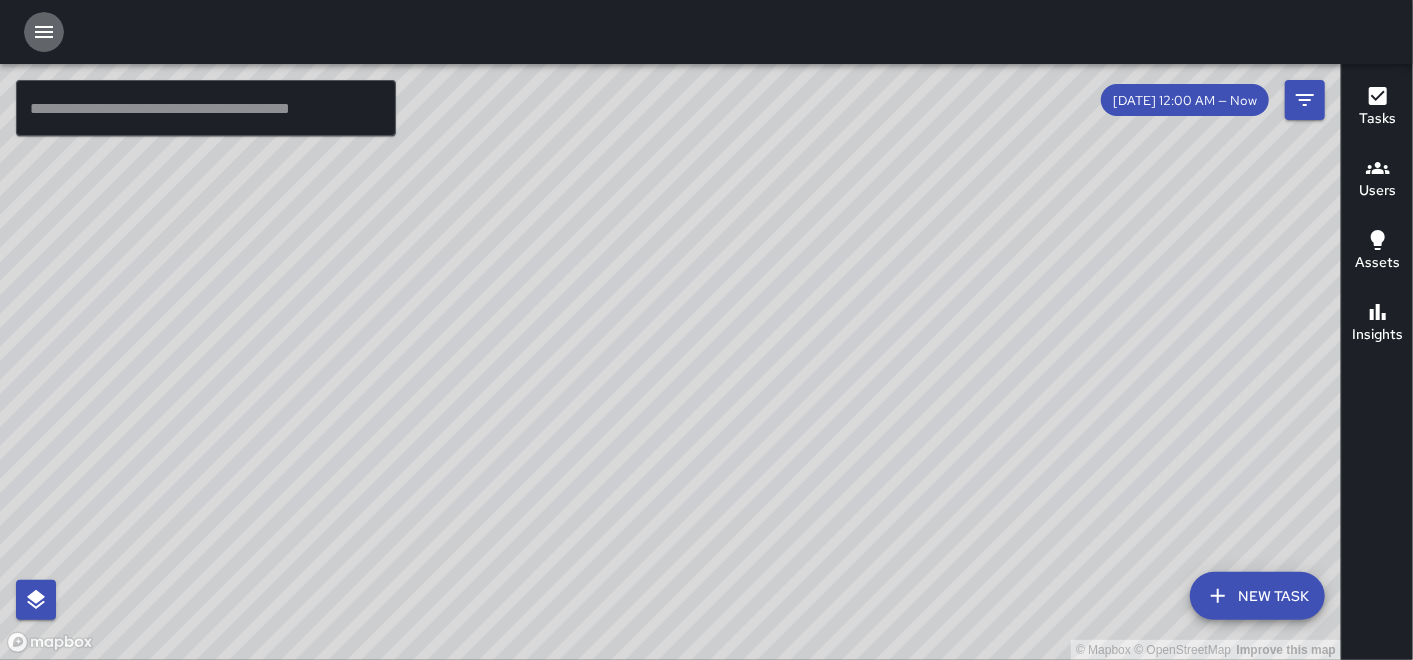 click 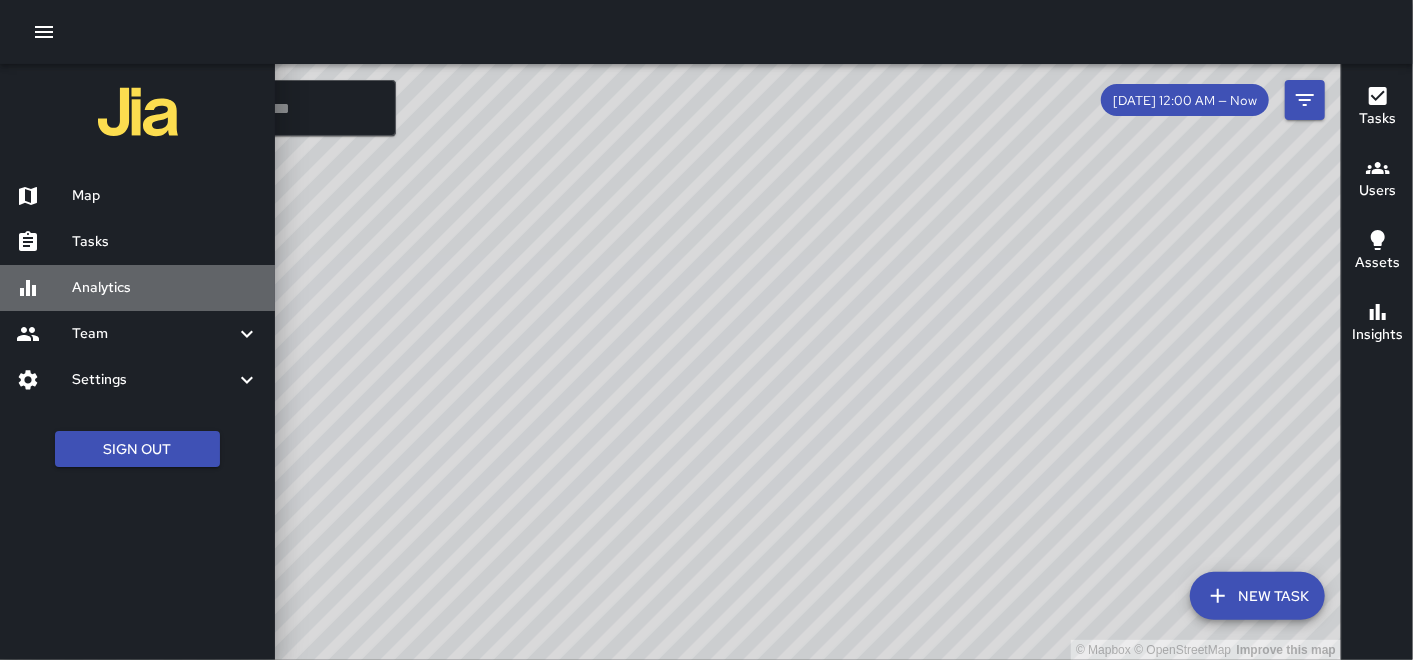 click on "Analytics" at bounding box center (165, 288) 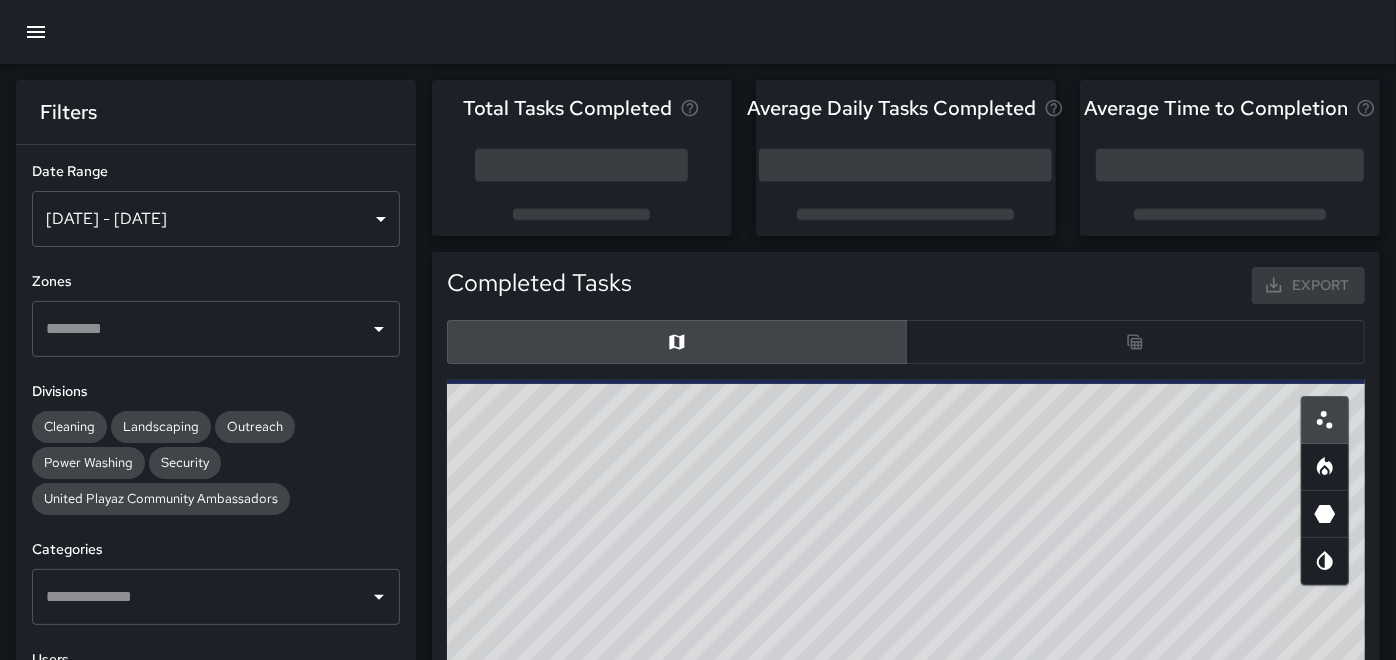 scroll, scrollTop: 18, scrollLeft: 17, axis: both 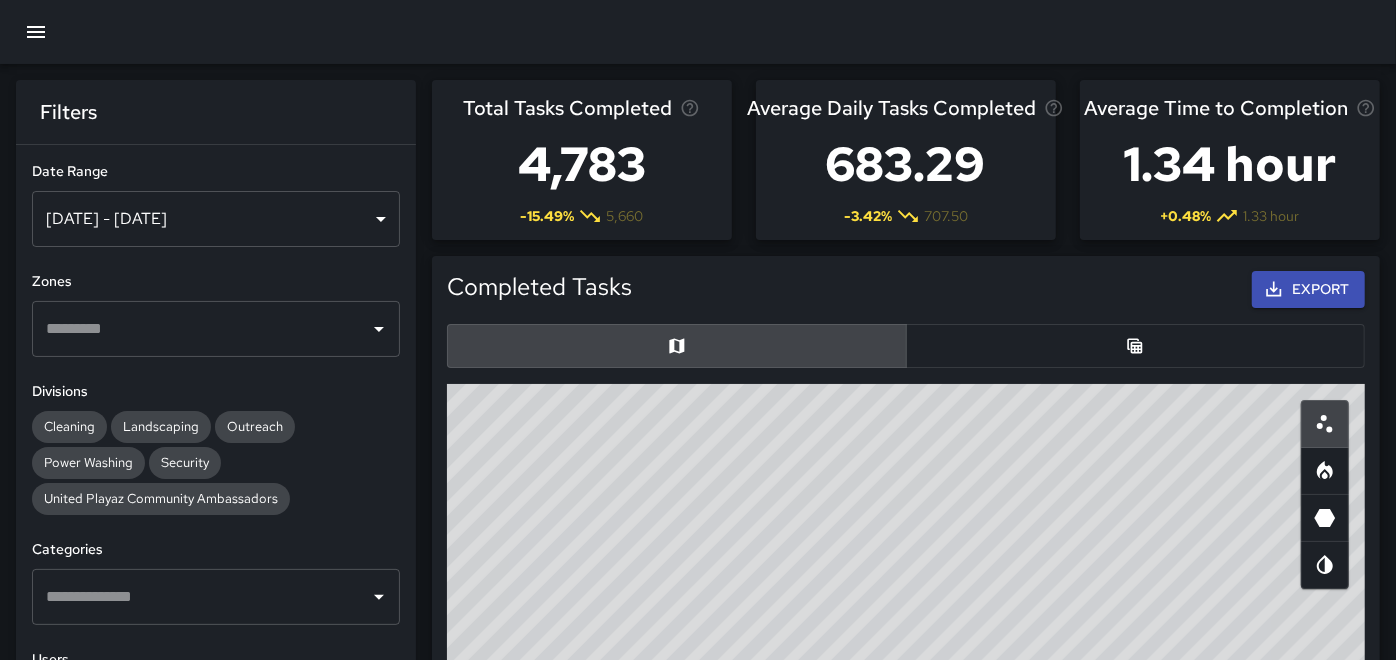 click on "[DATE] - [DATE]" at bounding box center (216, 219) 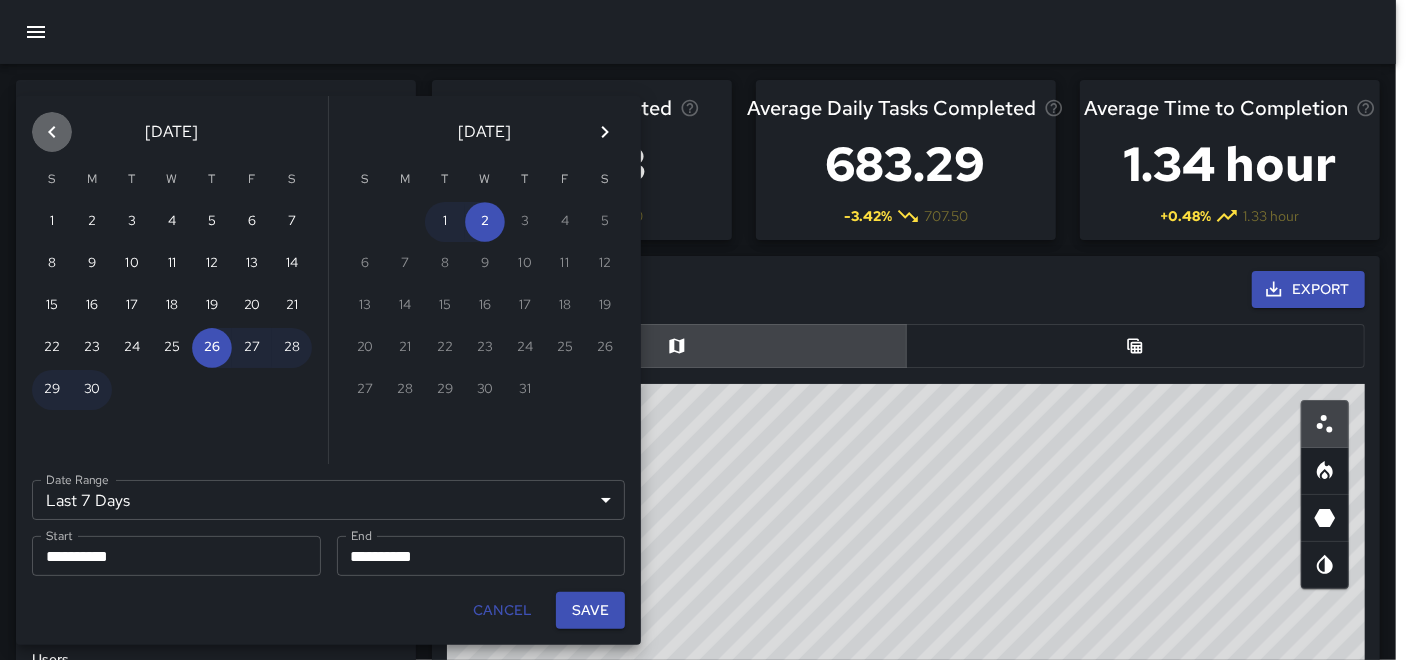 click 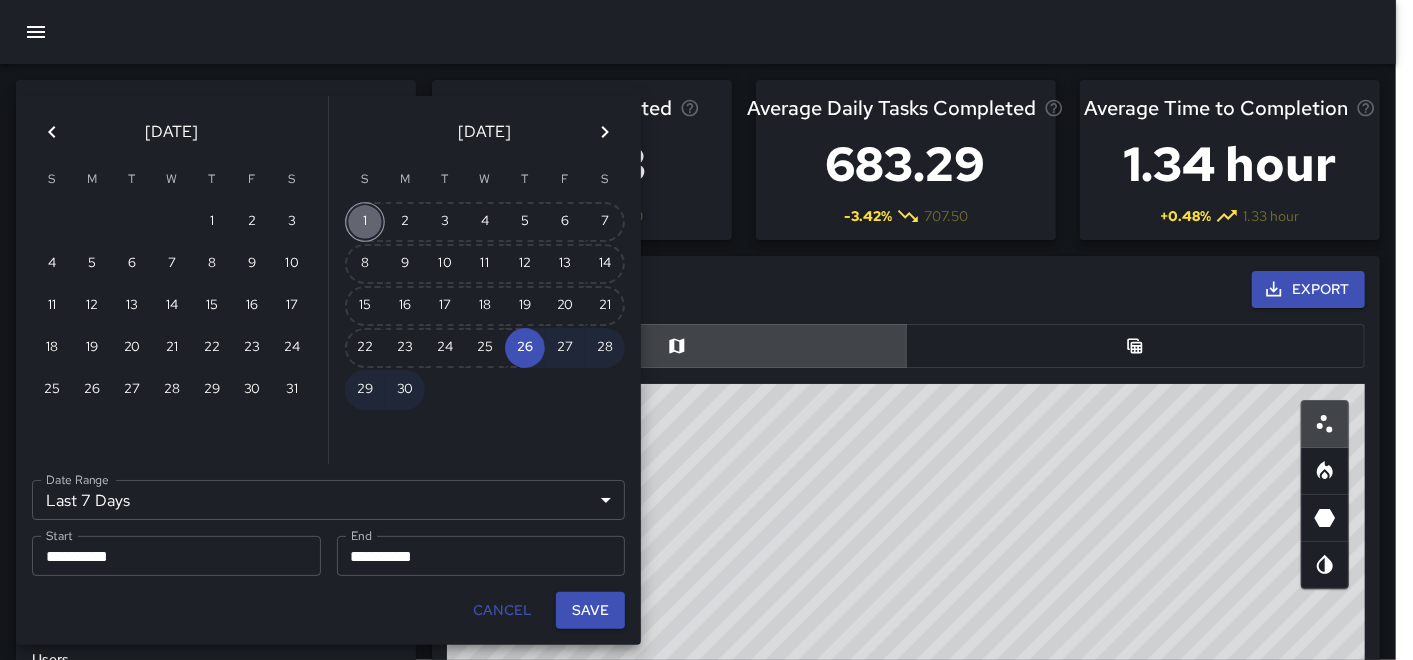 click on "1" at bounding box center (365, 222) 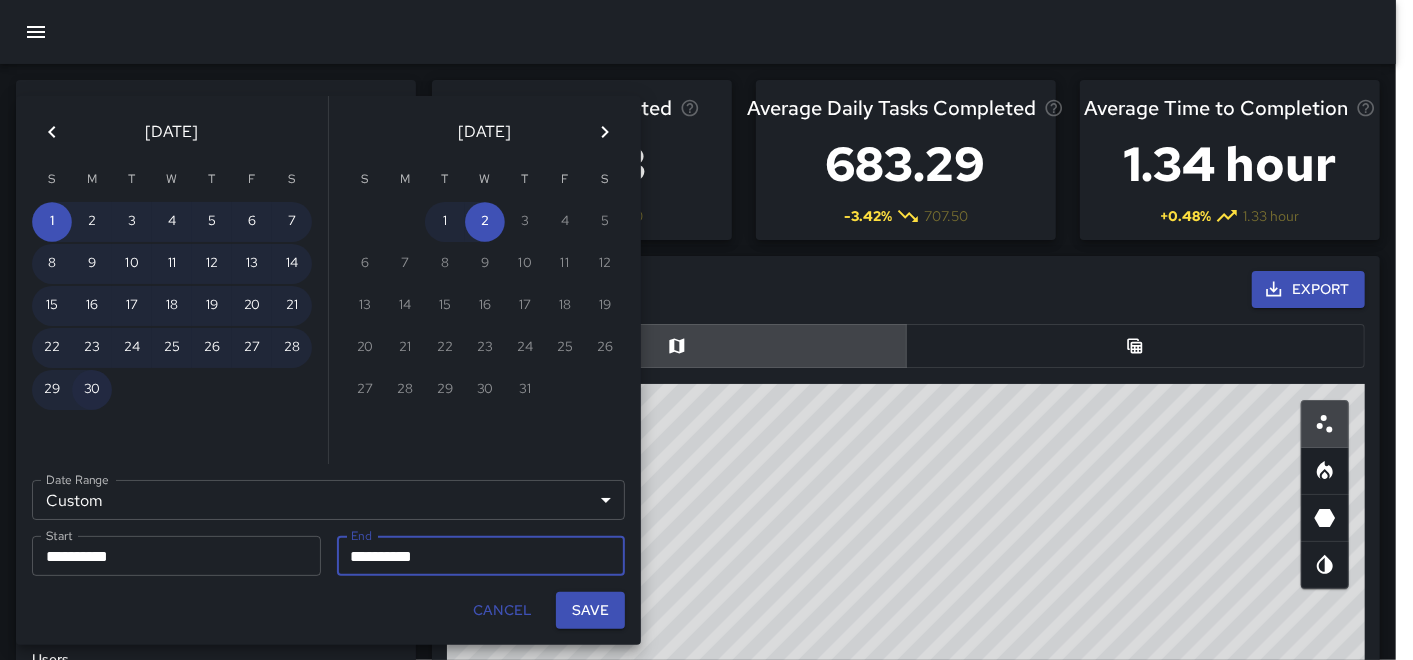 click on "30" at bounding box center [92, 390] 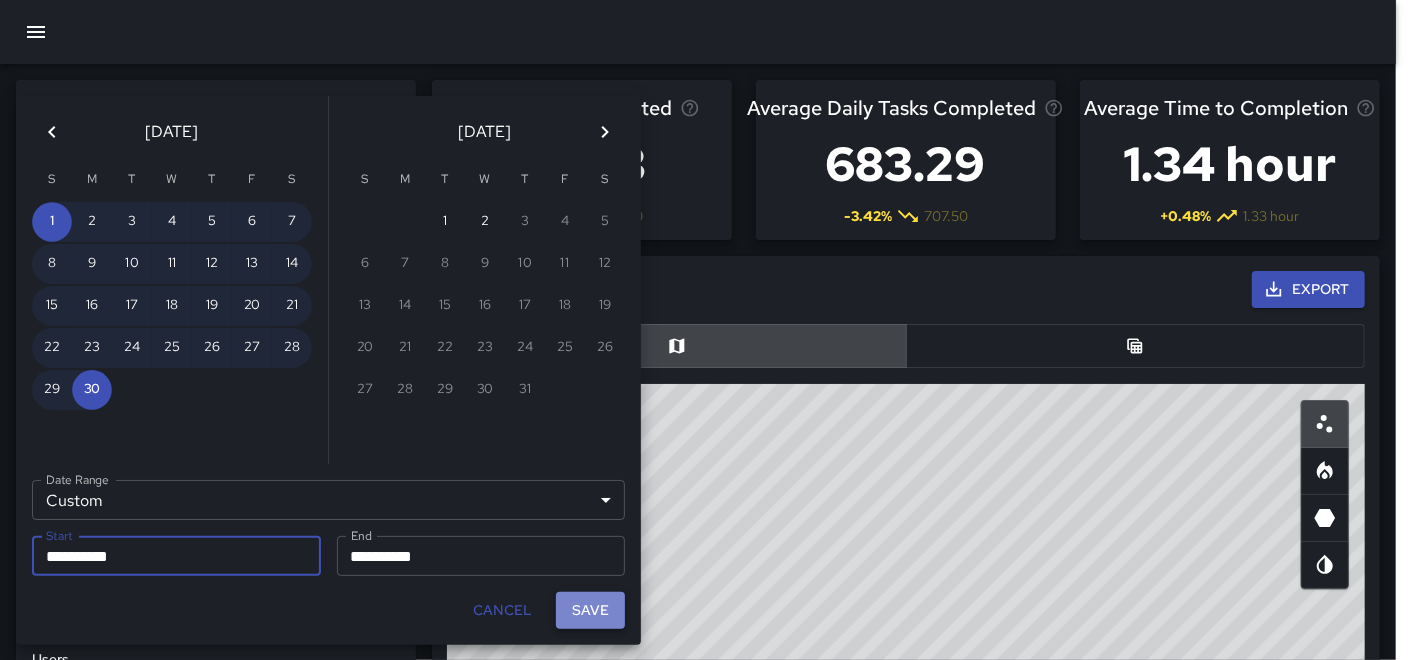 click on "Save" at bounding box center [590, 610] 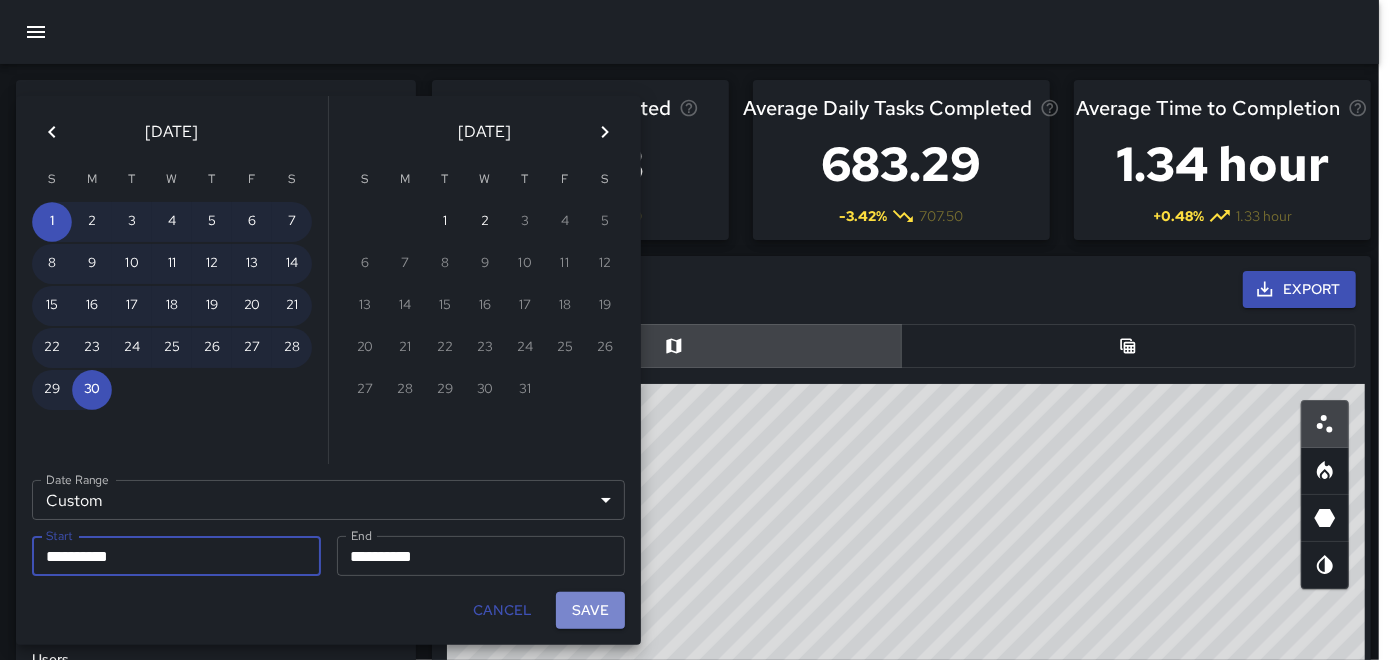 scroll, scrollTop: 18, scrollLeft: 17, axis: both 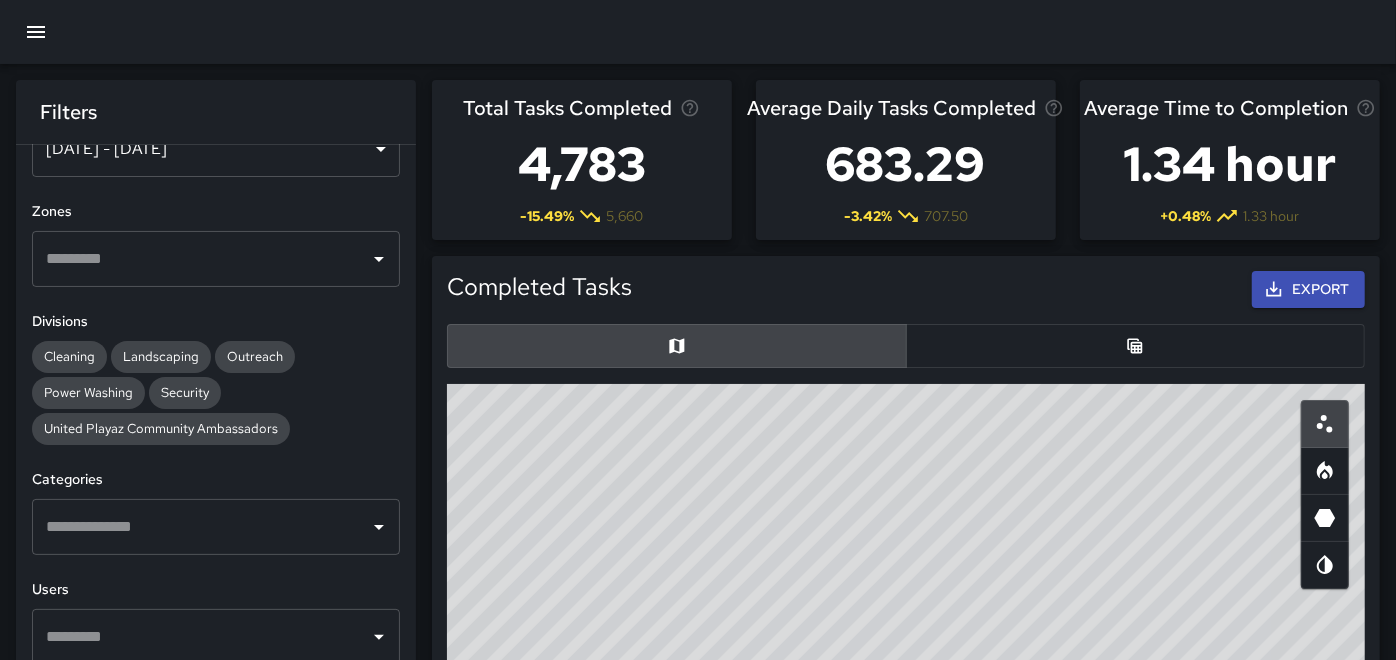 click on "​" at bounding box center [216, 637] 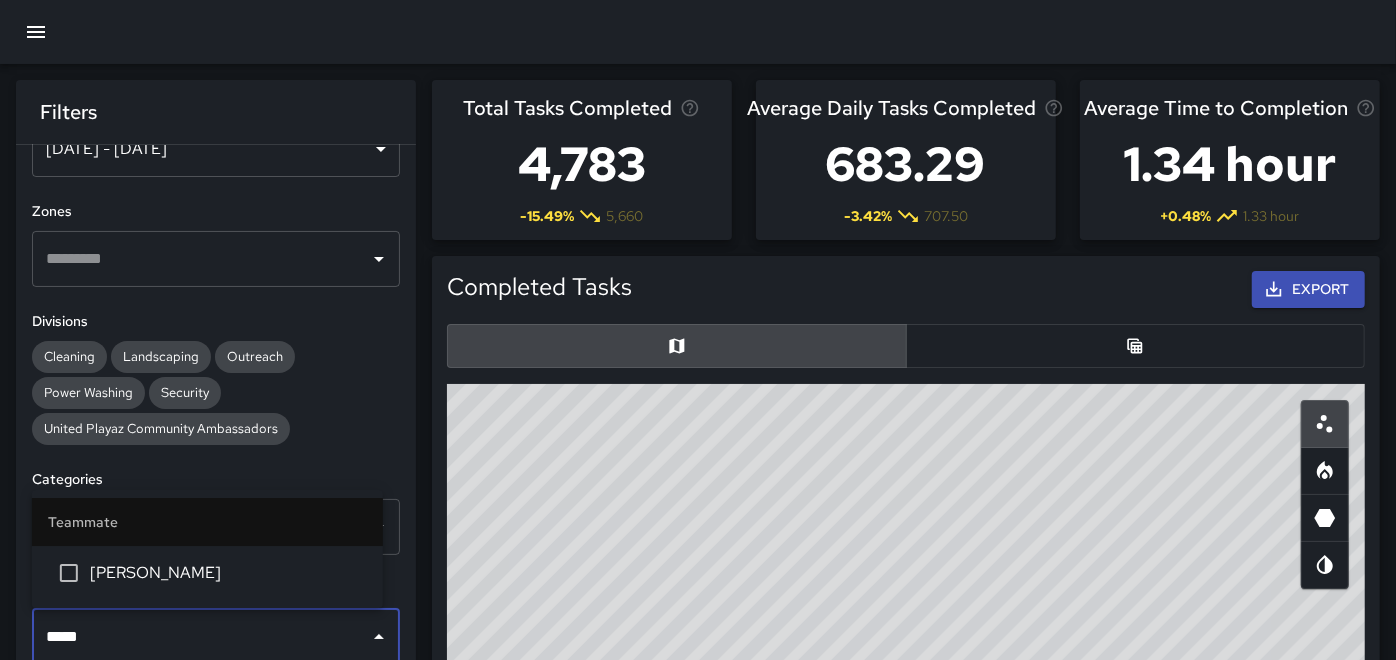 type on "******" 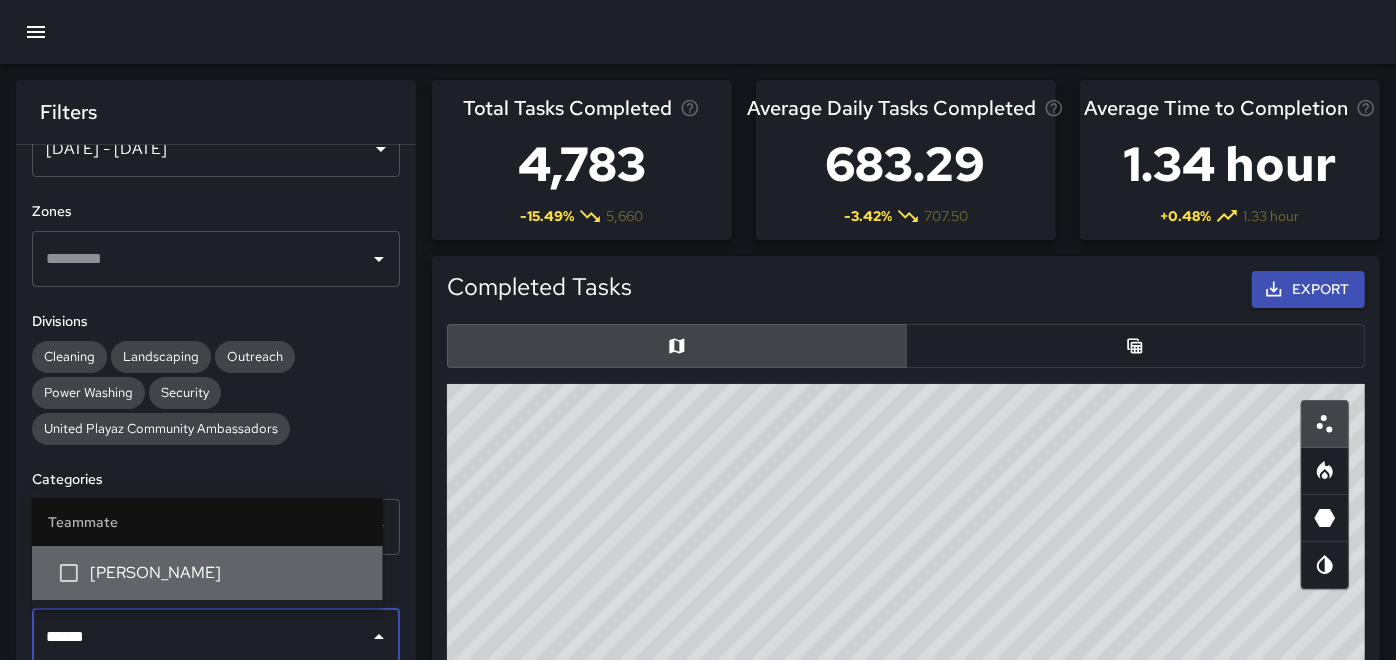 click on "[PERSON_NAME]" at bounding box center [228, 573] 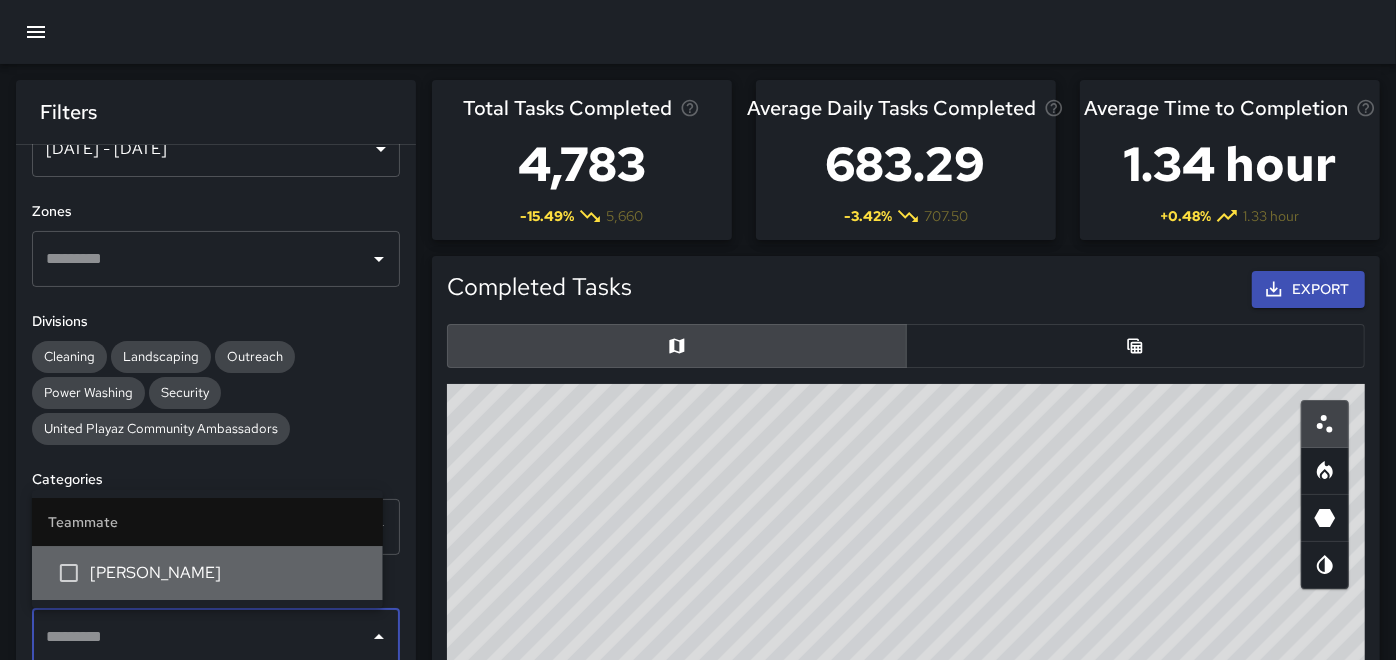 scroll, scrollTop: 3974, scrollLeft: 0, axis: vertical 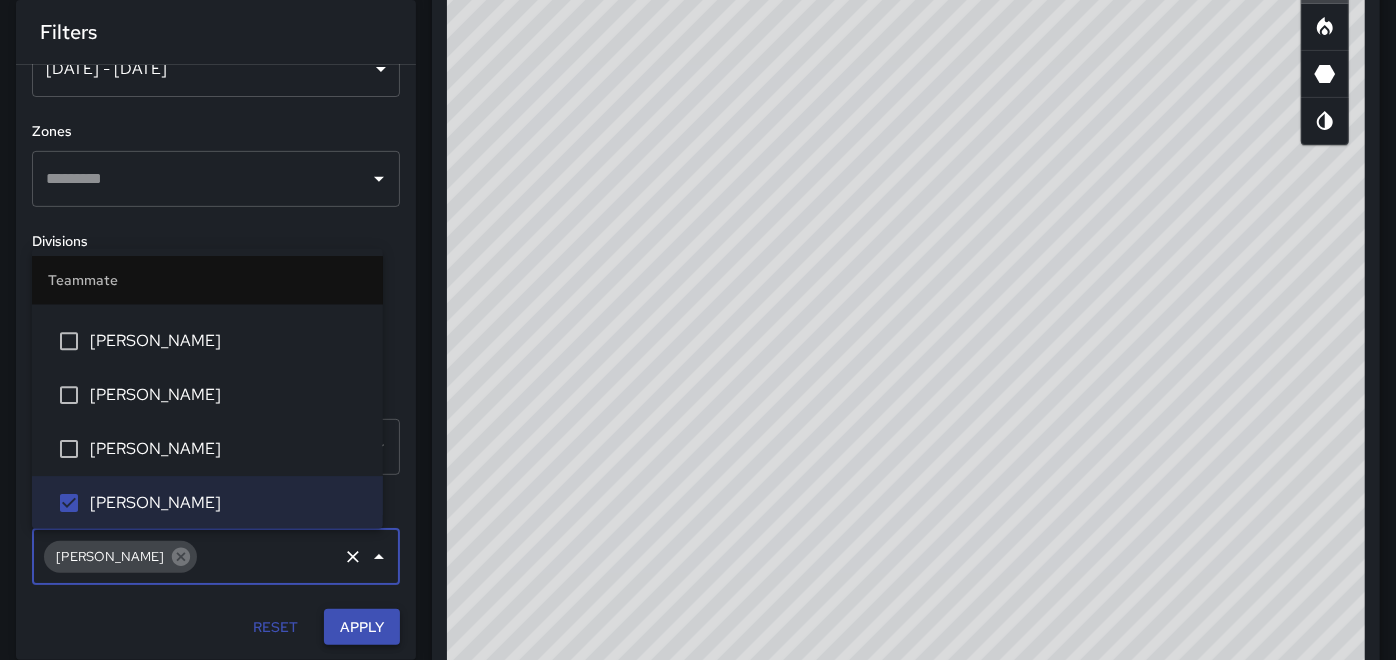click on "Apply" at bounding box center (362, 627) 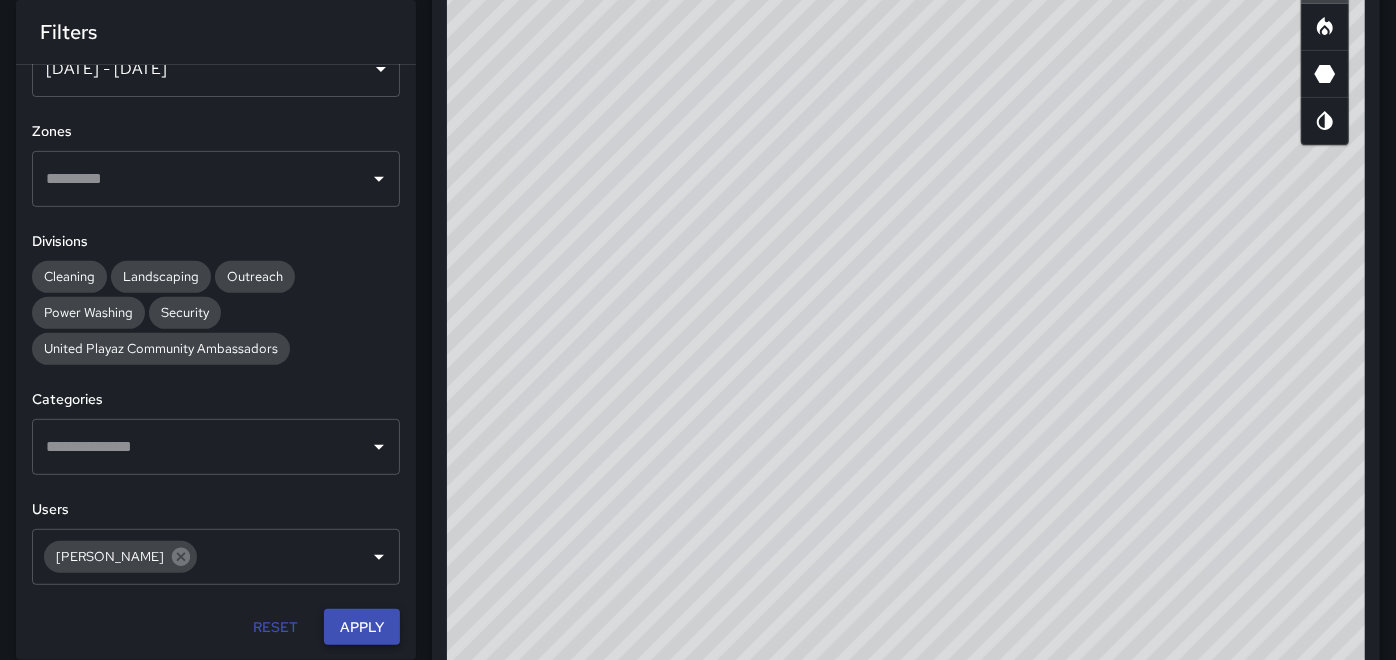 click on "Apply" at bounding box center (362, 627) 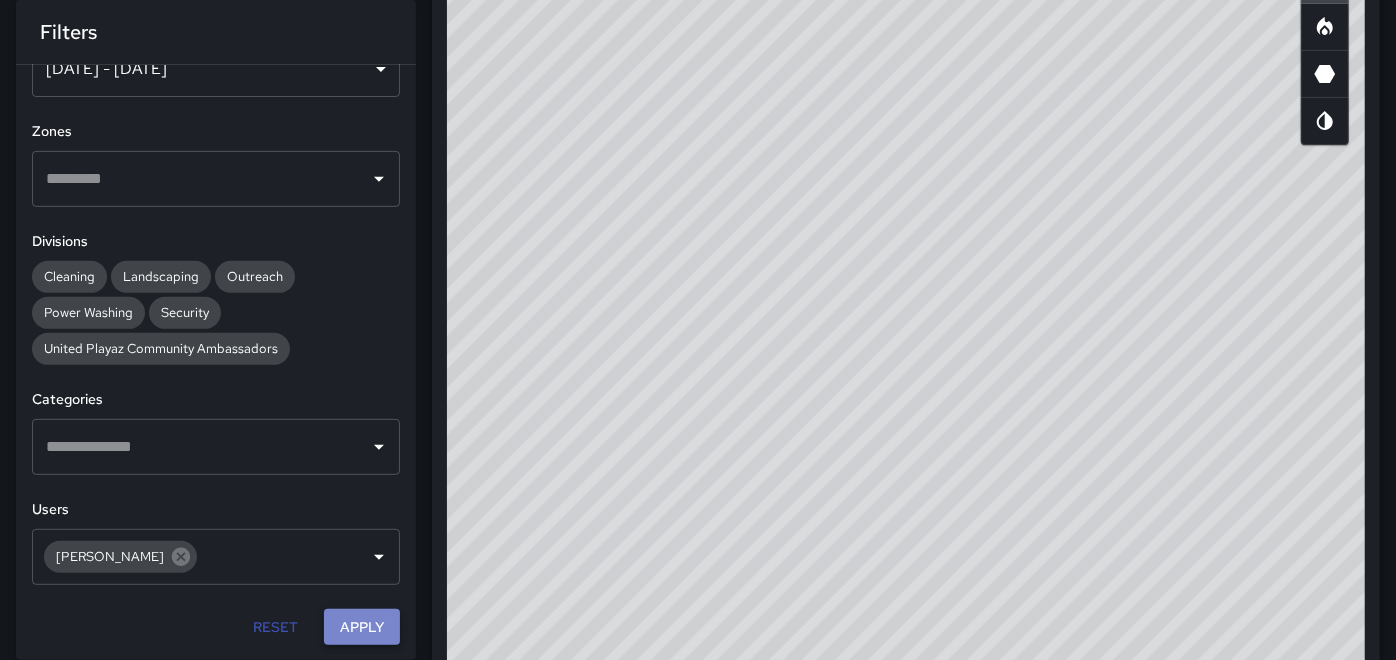 click on "Apply" at bounding box center (362, 627) 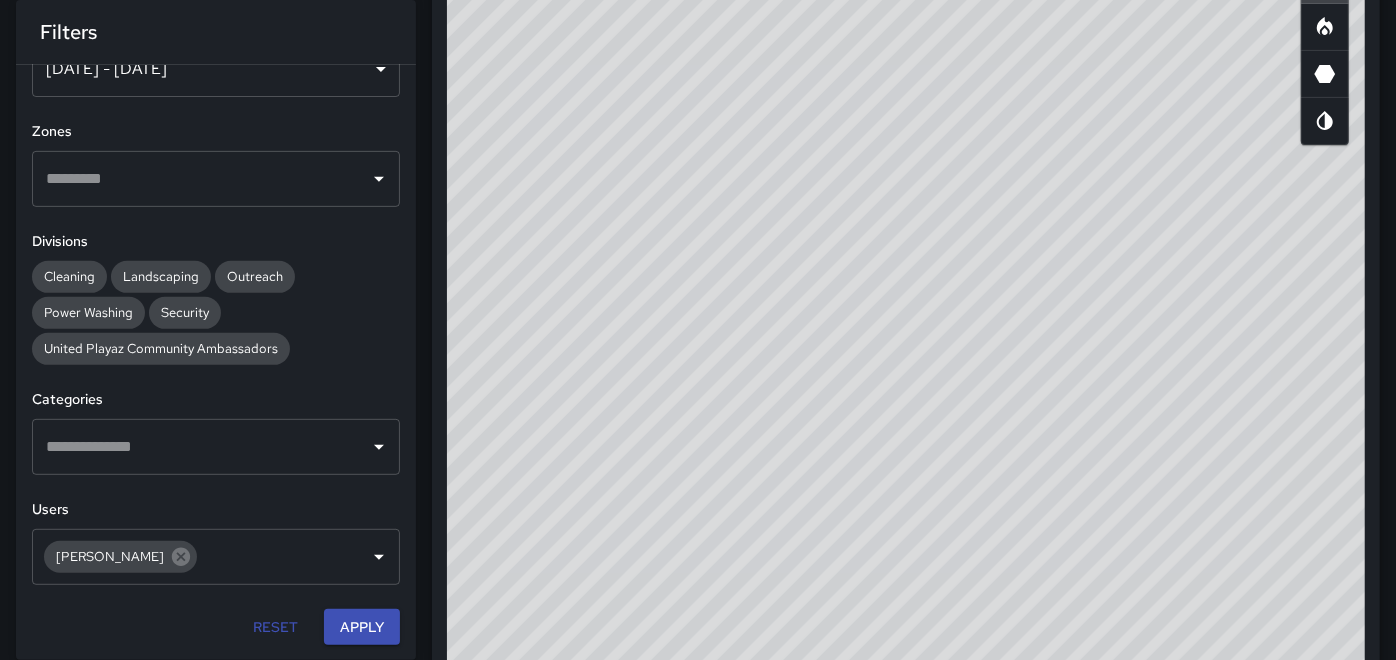 click on "Completed Tasks Export  ID Address Division ce5e6e20 [STREET_ADDRESS][PERSON_NAME] Cleaning 75761d80 [STREET_ADDRESS][PERSON_NAME] Cleaning b7080860 1 Brush Place Cleaning Rows per page: 100 *** 1–100 of 961 © Mapbox   © OpenStreetMap   Improve this map" at bounding box center [898, 267] 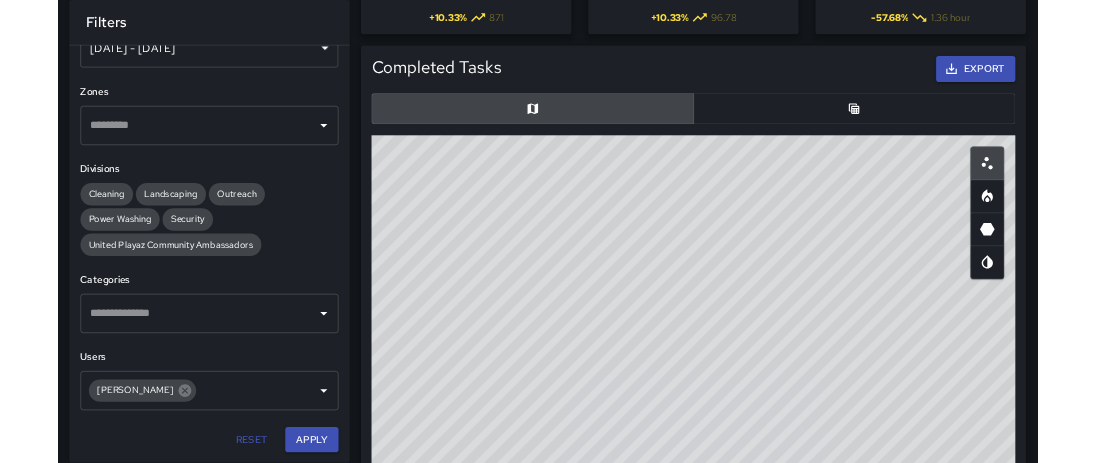 scroll, scrollTop: 0, scrollLeft: 0, axis: both 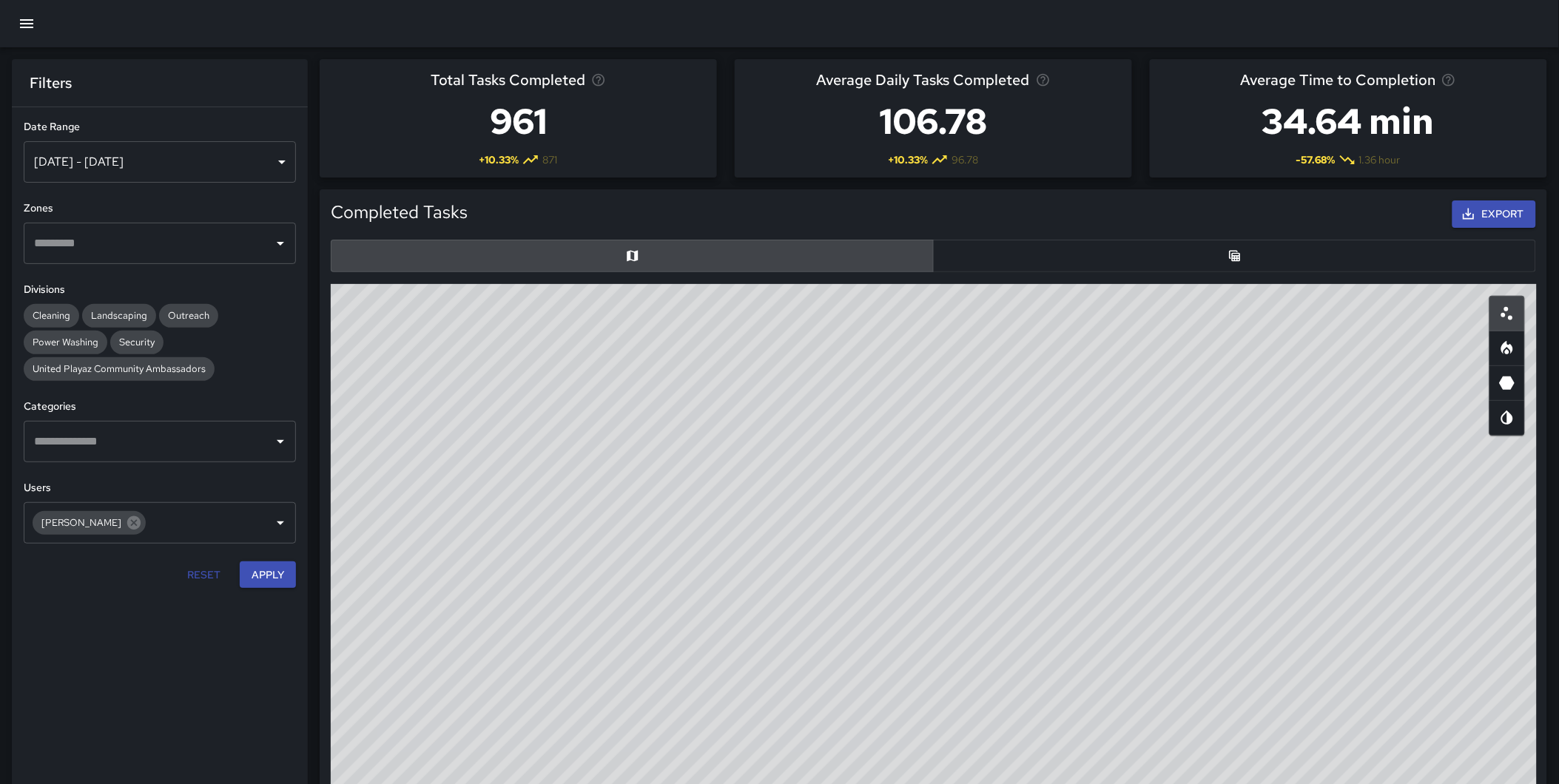 drag, startPoint x: 1174, startPoint y: 567, endPoint x: 1049, endPoint y: 223, distance: 366.00683 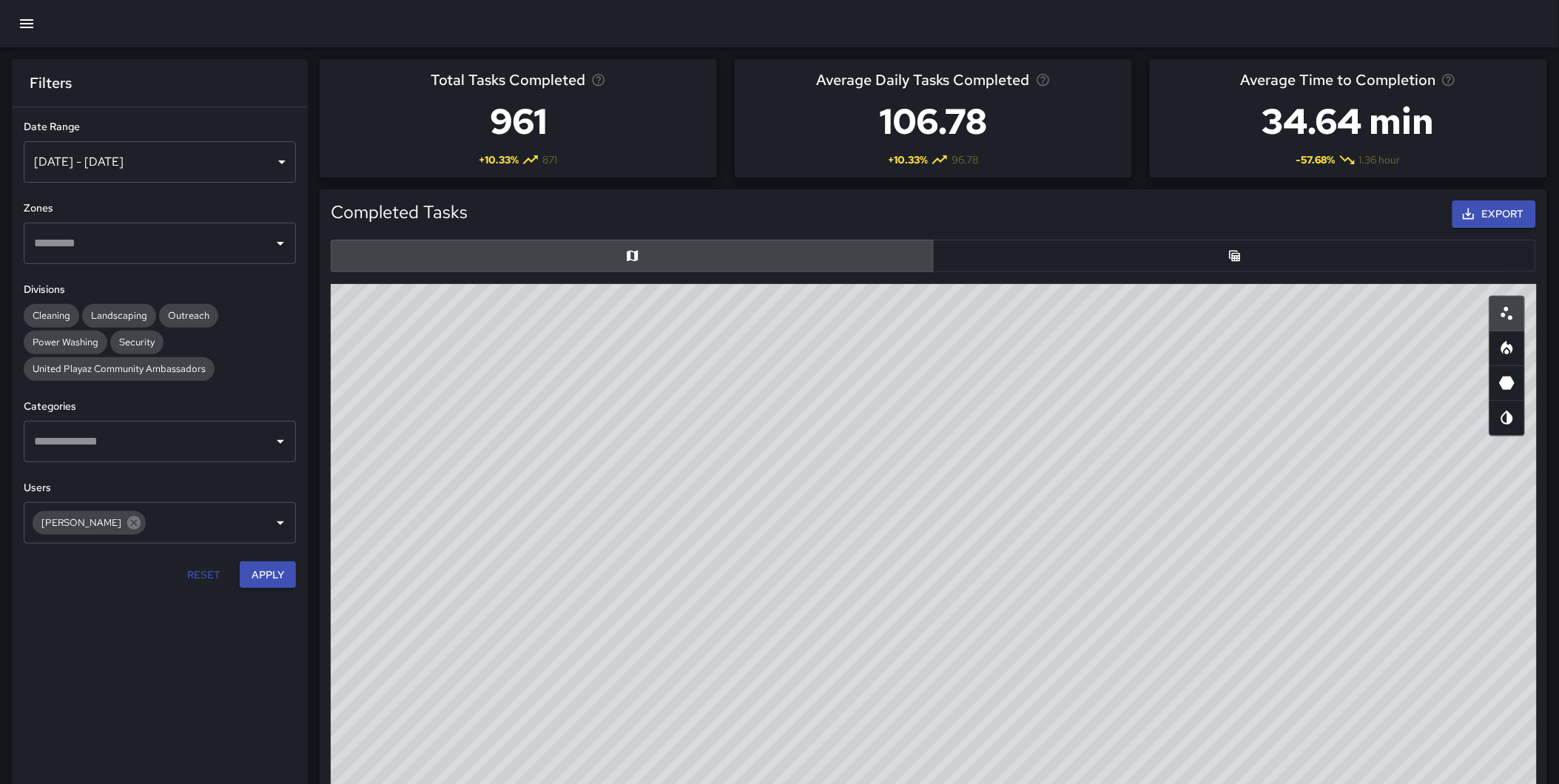 drag, startPoint x: 725, startPoint y: 604, endPoint x: 928, endPoint y: 790, distance: 275.32708 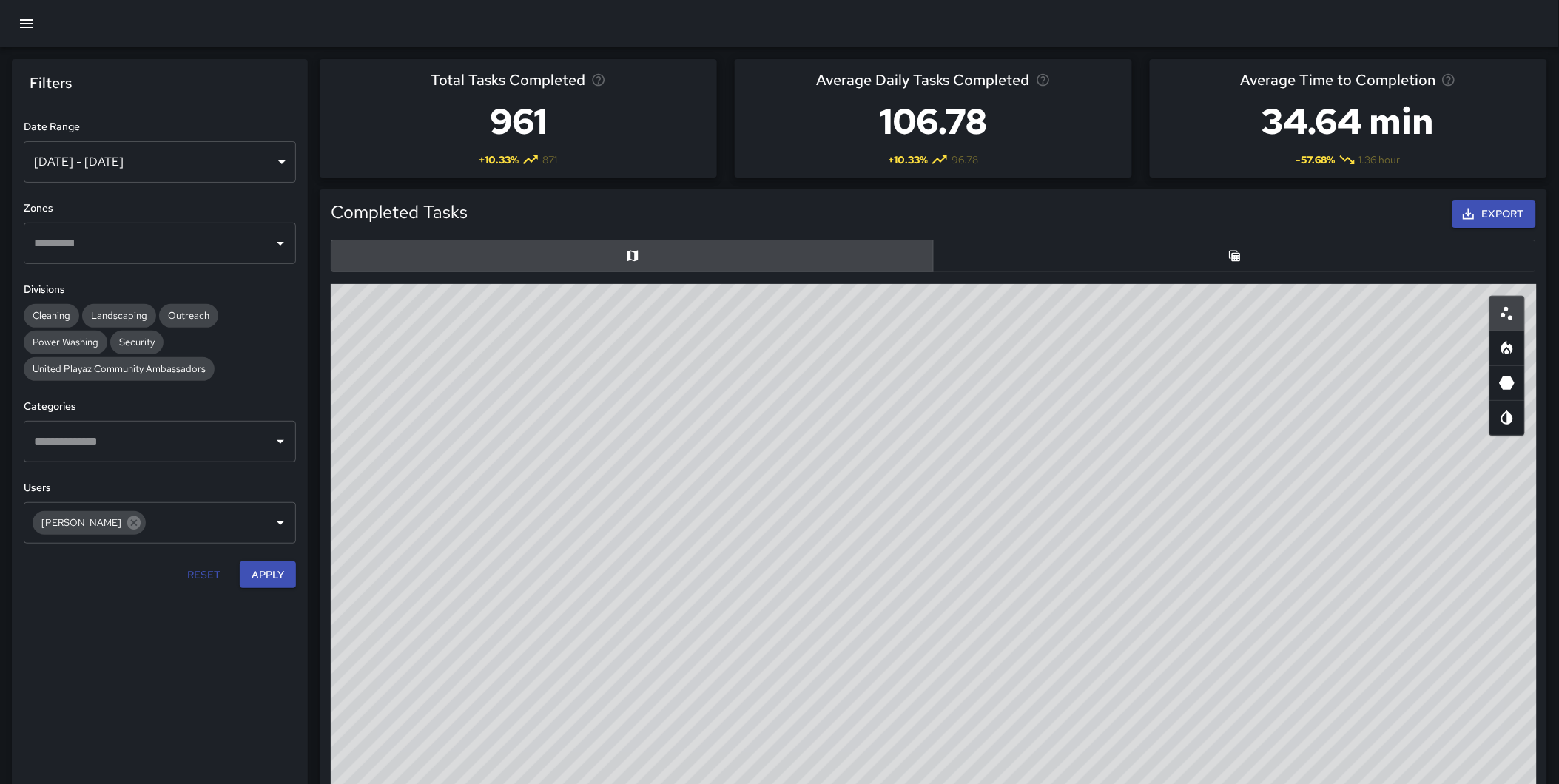 click on "**********" at bounding box center (779, 1058) 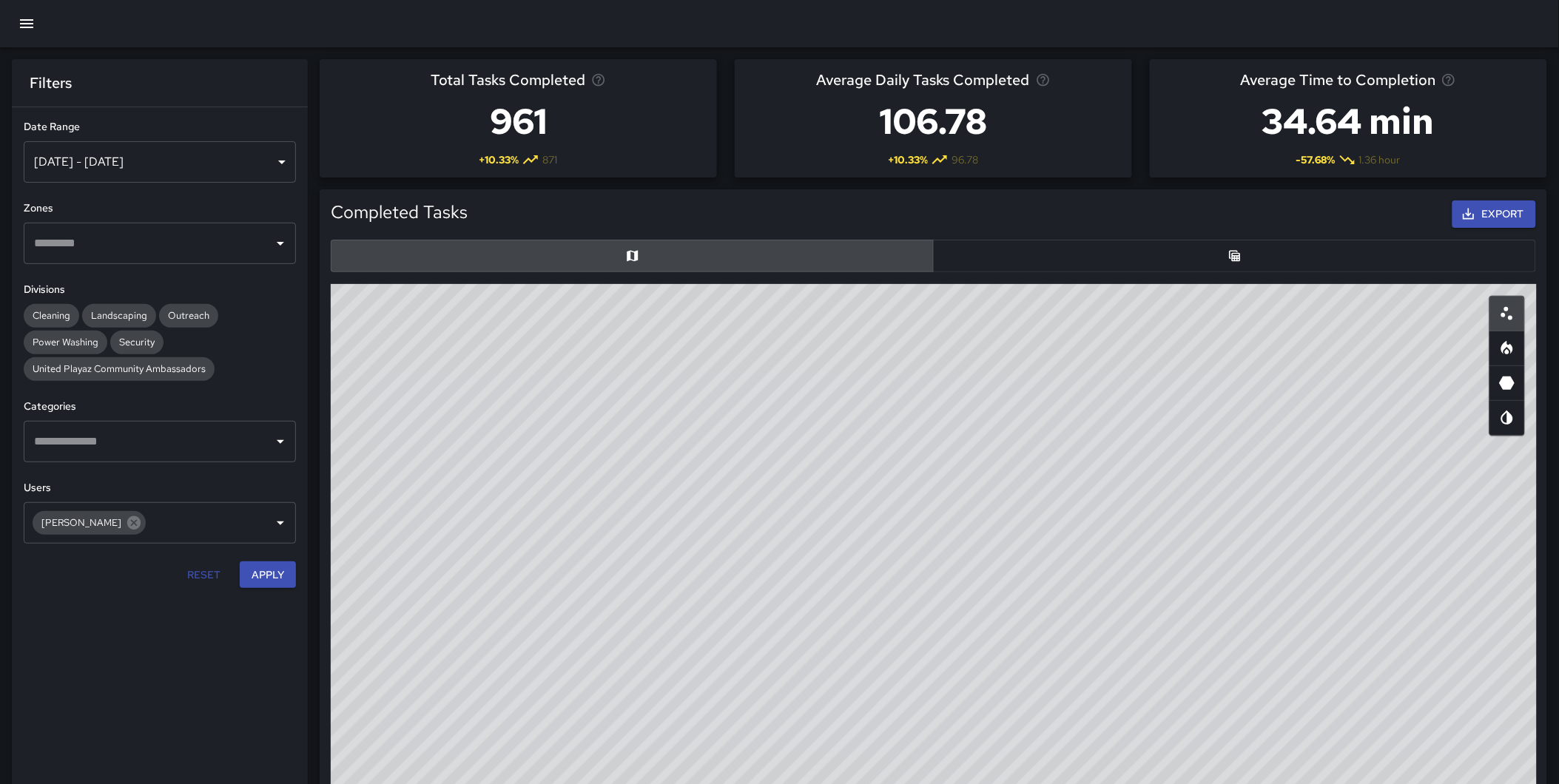 drag, startPoint x: 730, startPoint y: 606, endPoint x: 733, endPoint y: 675, distance: 69.06519 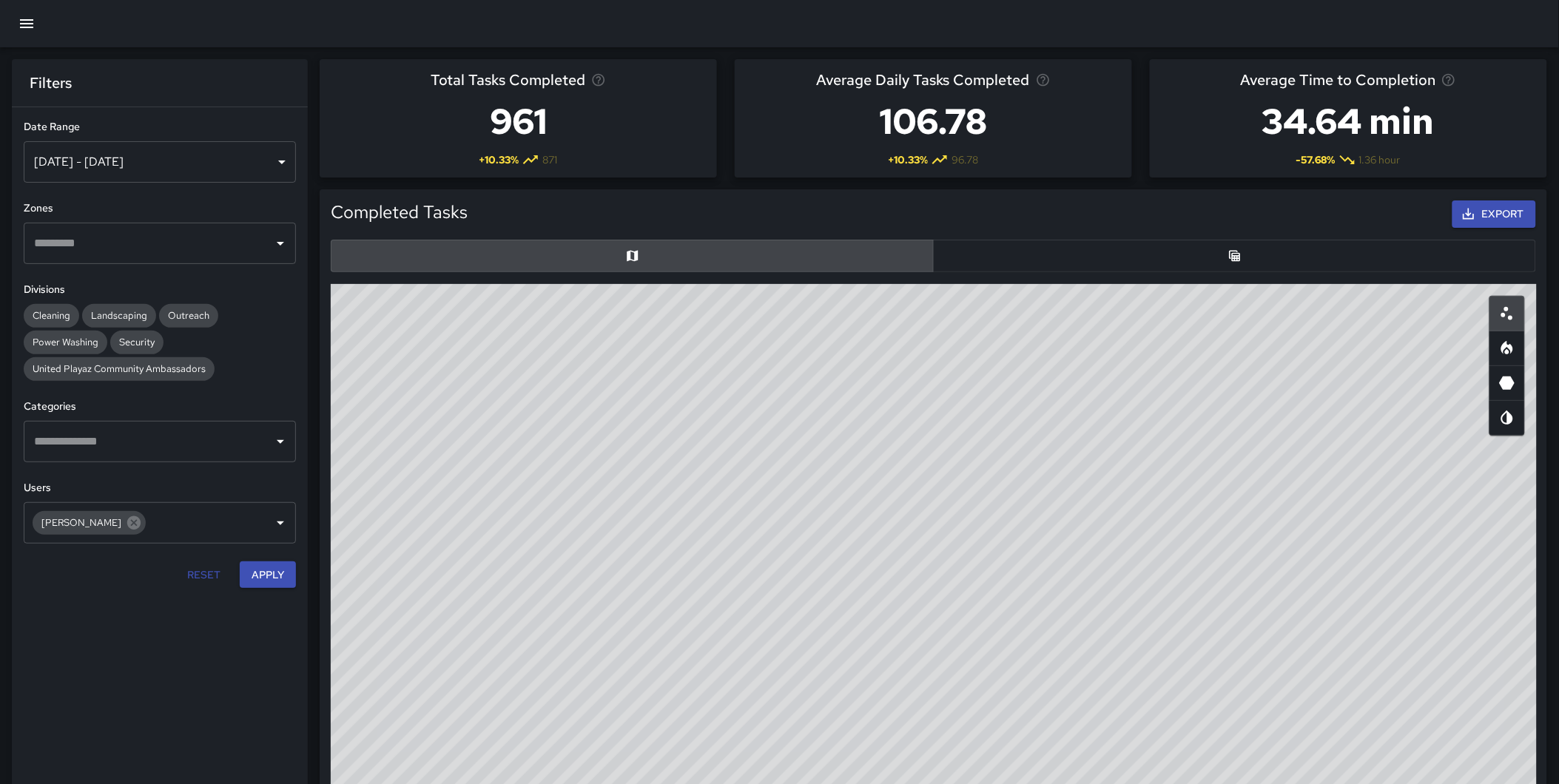 click on "© Mapbox   © OpenStreetMap   Improve this map" at bounding box center (934, 580) 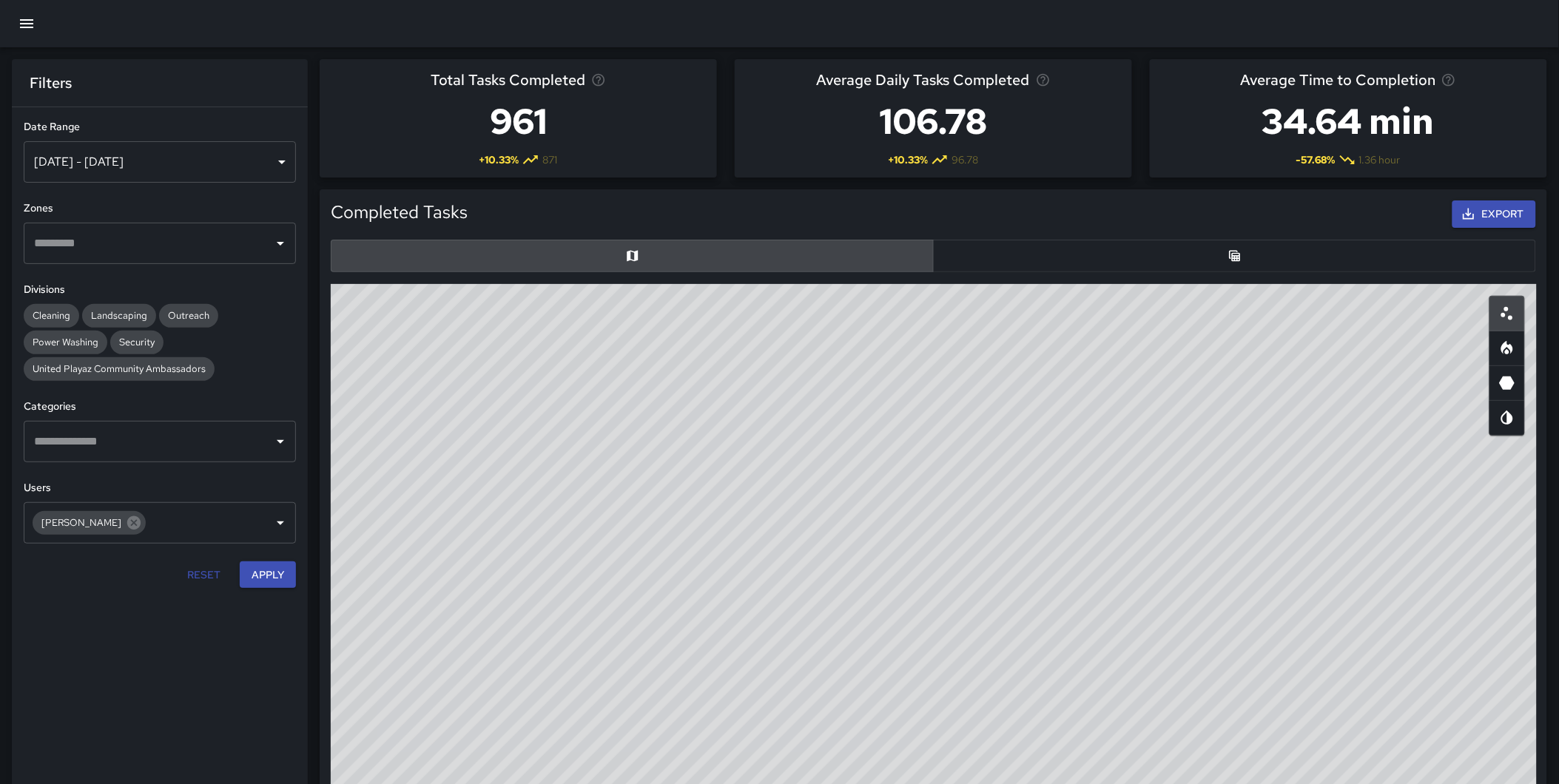drag, startPoint x: 1115, startPoint y: 592, endPoint x: 1038, endPoint y: 682, distance: 118.4441 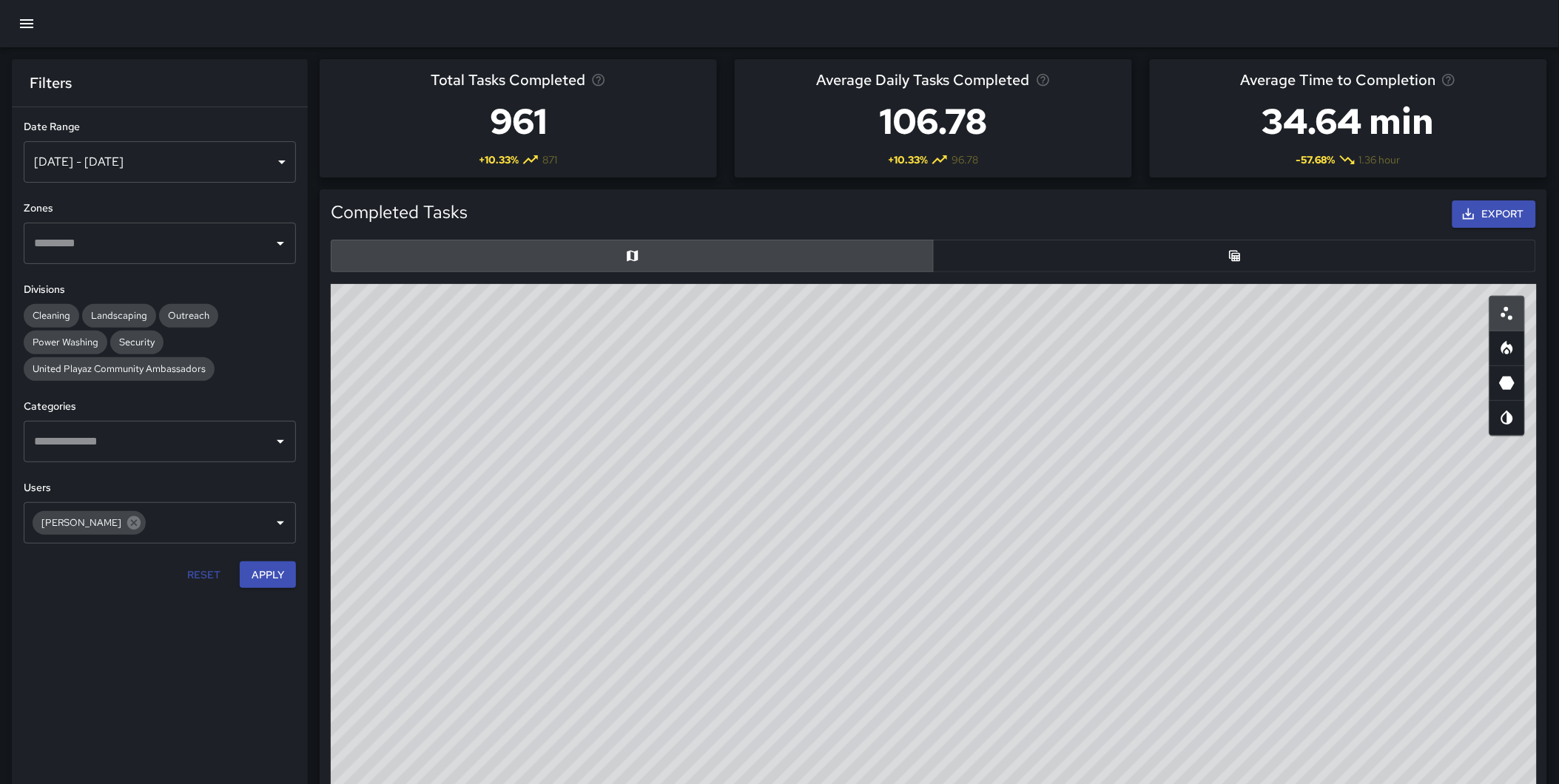 click on "© Mapbox   © OpenStreetMap   Improve this map" at bounding box center (934, 580) 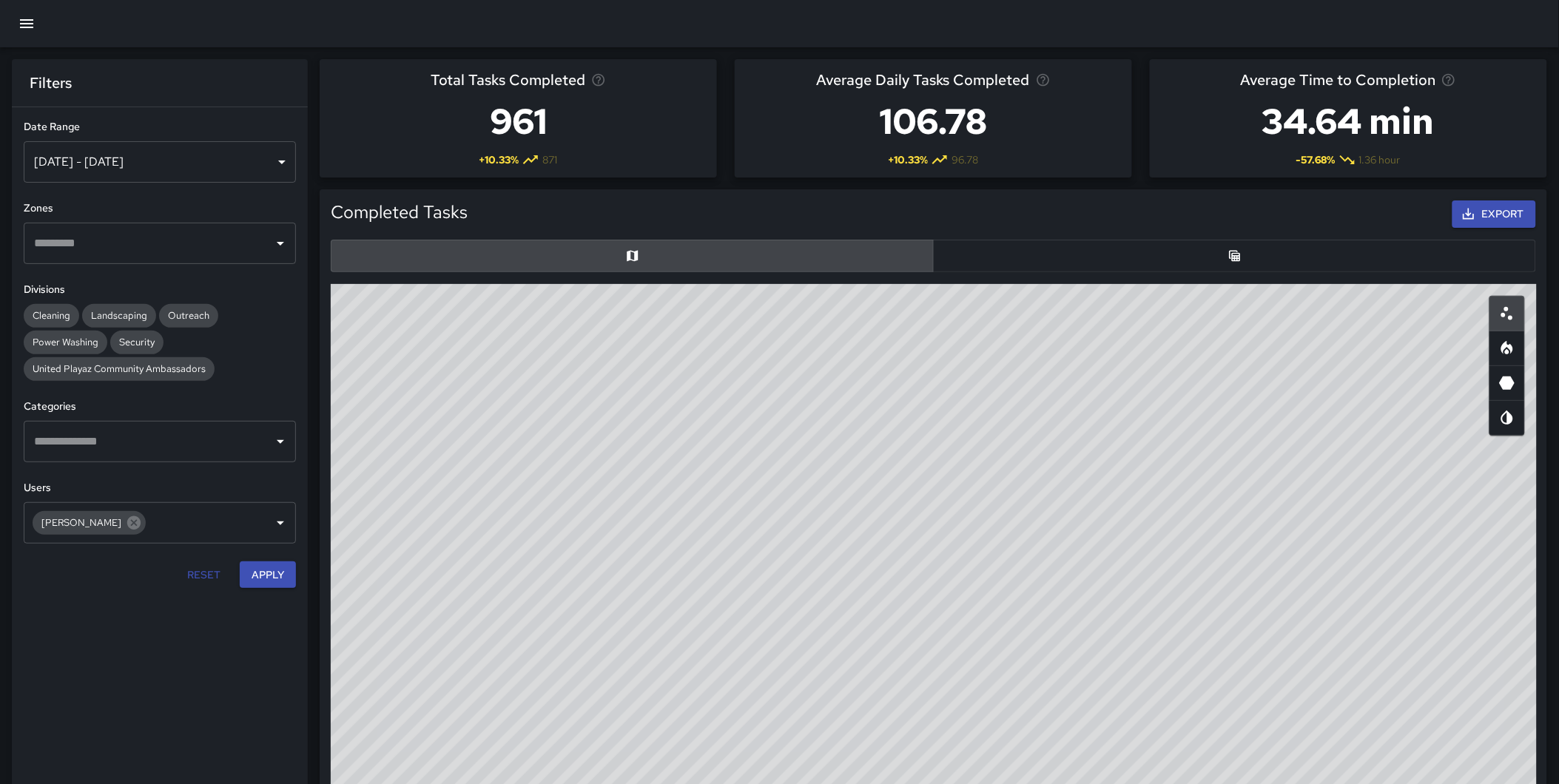 drag, startPoint x: 1165, startPoint y: 412, endPoint x: 1136, endPoint y: 489, distance: 82.28001 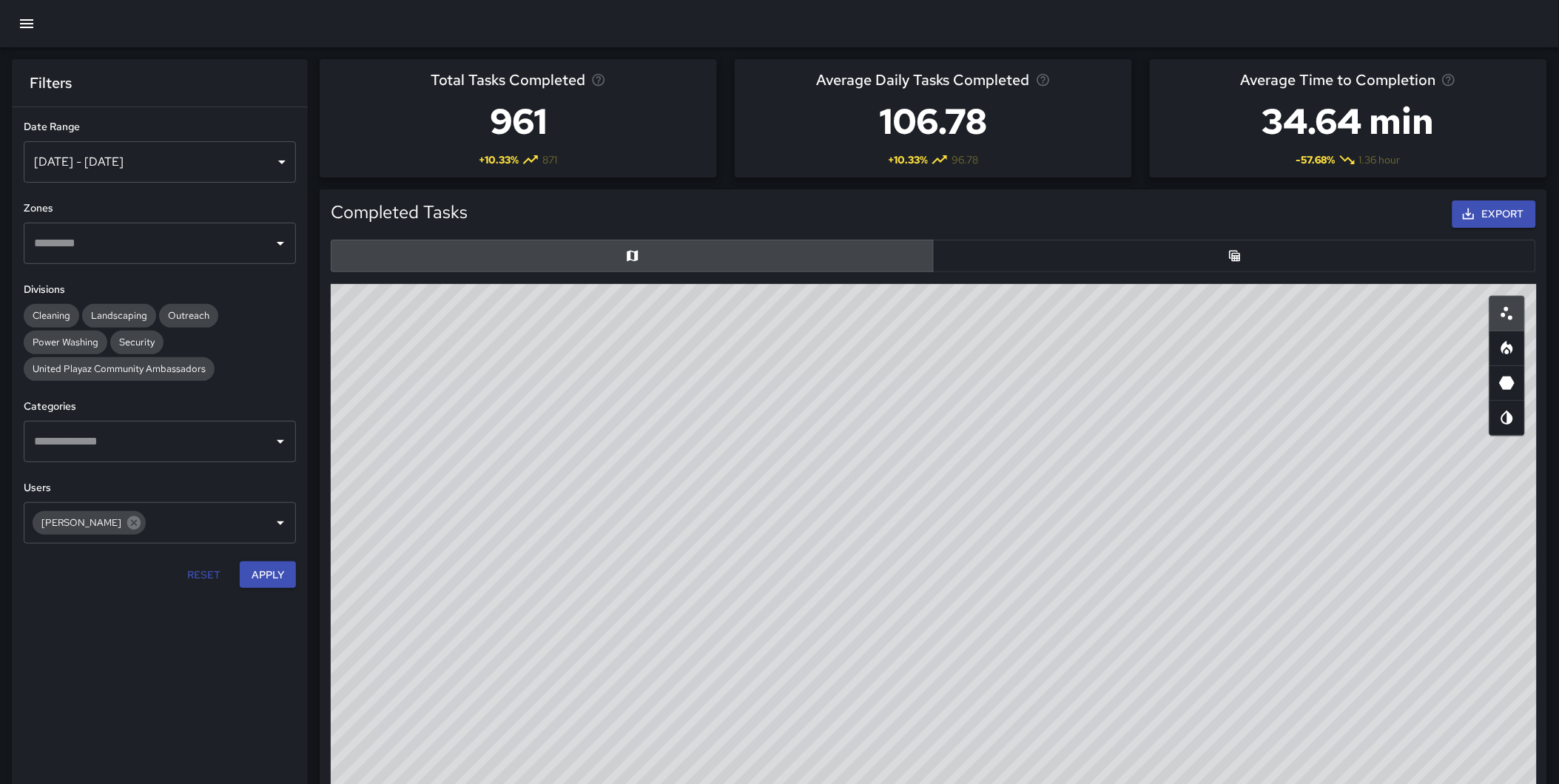 click on "© Mapbox   © OpenStreetMap   Improve this map" at bounding box center (934, 580) 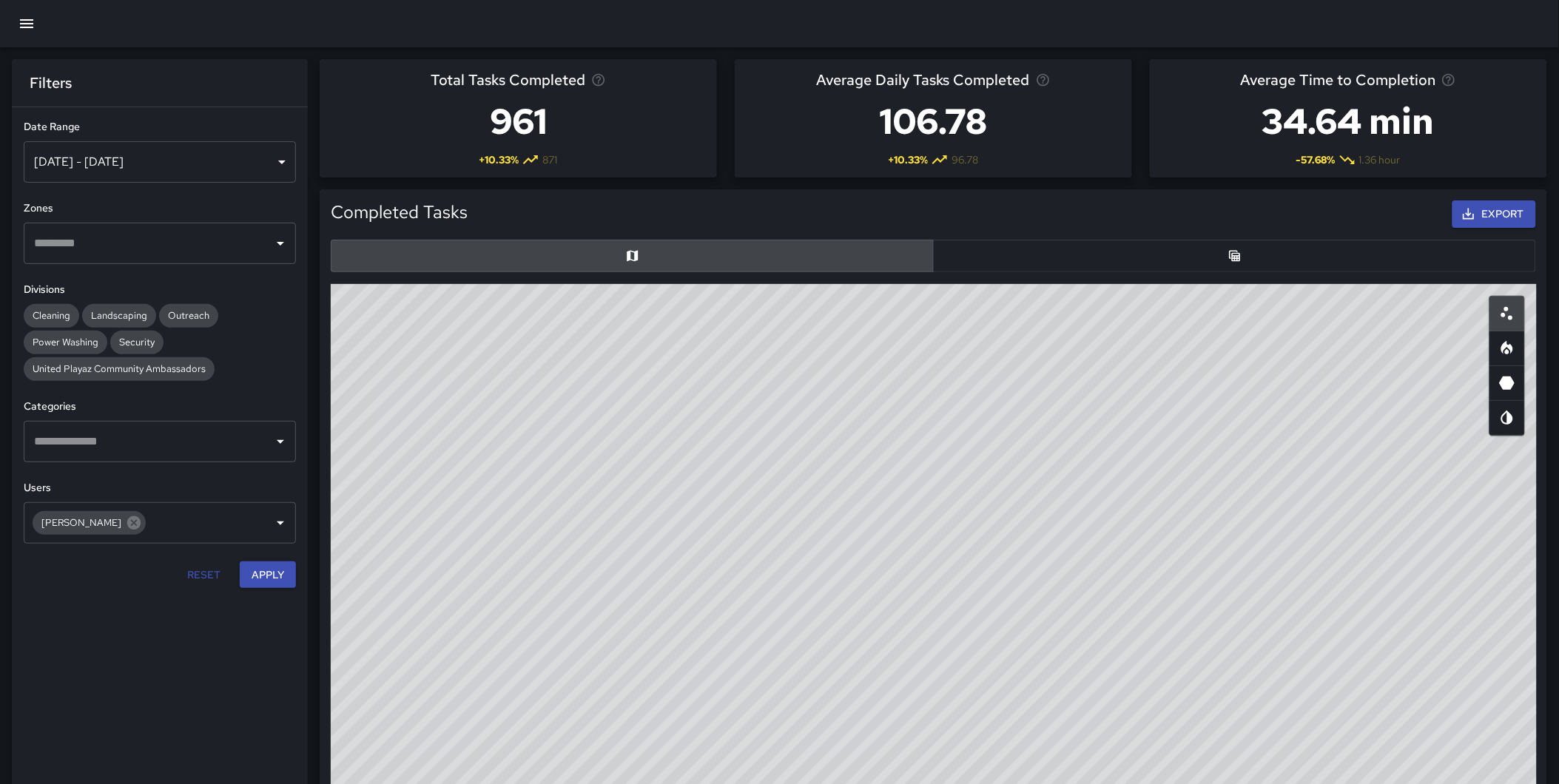 drag, startPoint x: 1175, startPoint y: 441, endPoint x: 1172, endPoint y: 461, distance: 20.223748 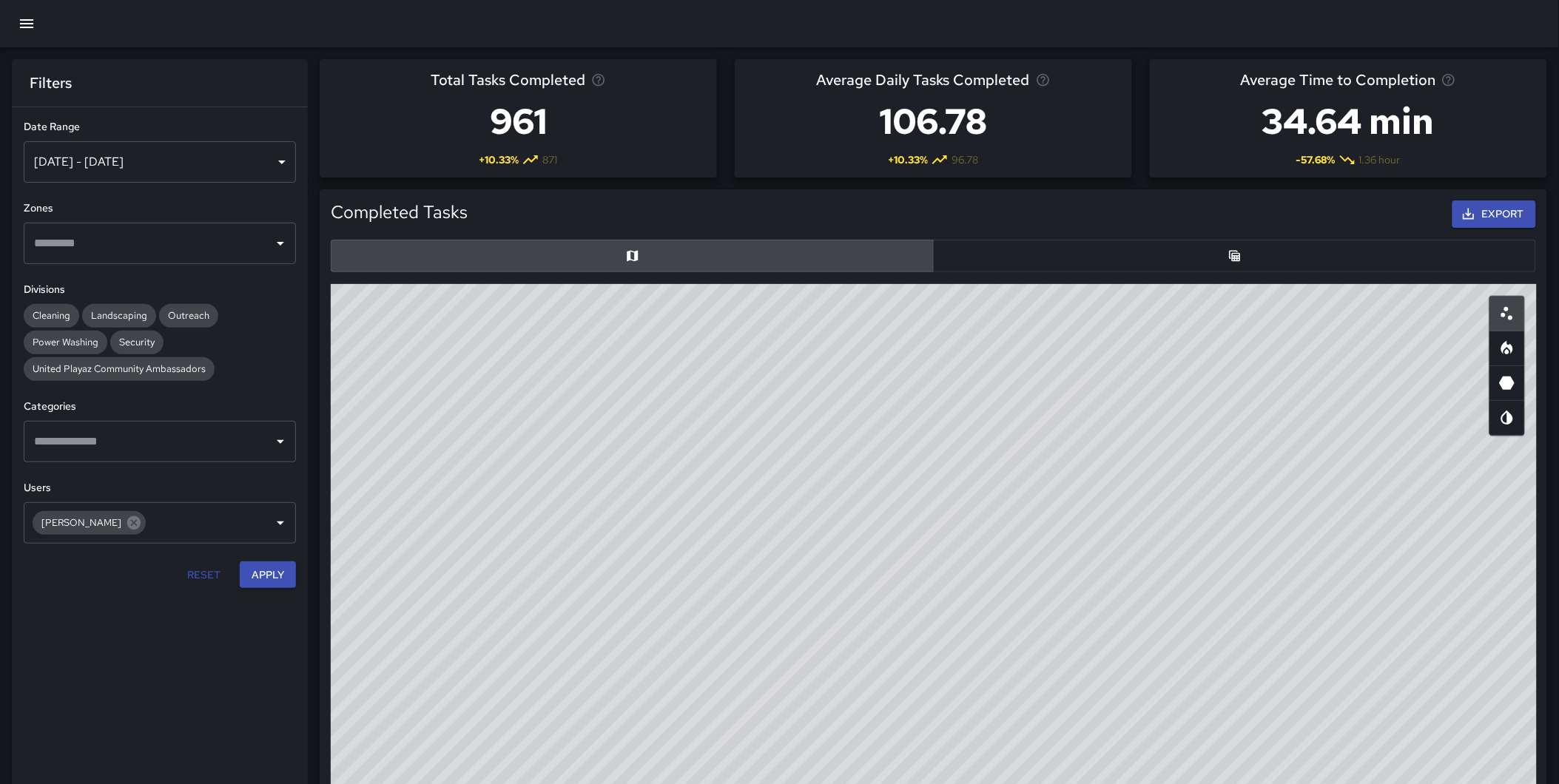 click on "© Mapbox   © OpenStreetMap   Improve this map" at bounding box center (934, 580) 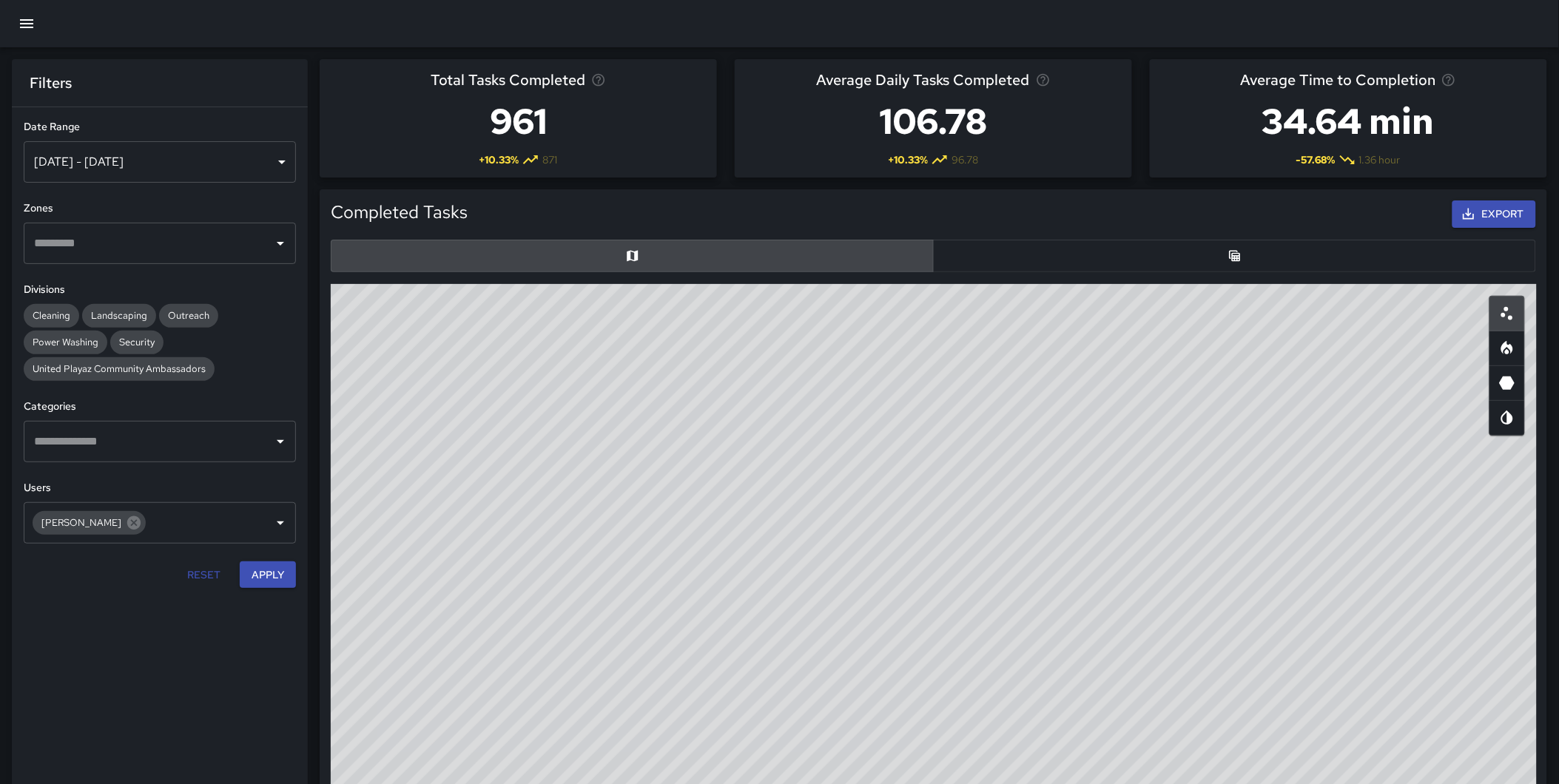 drag, startPoint x: 1242, startPoint y: 484, endPoint x: 1239, endPoint y: 525, distance: 41.1096 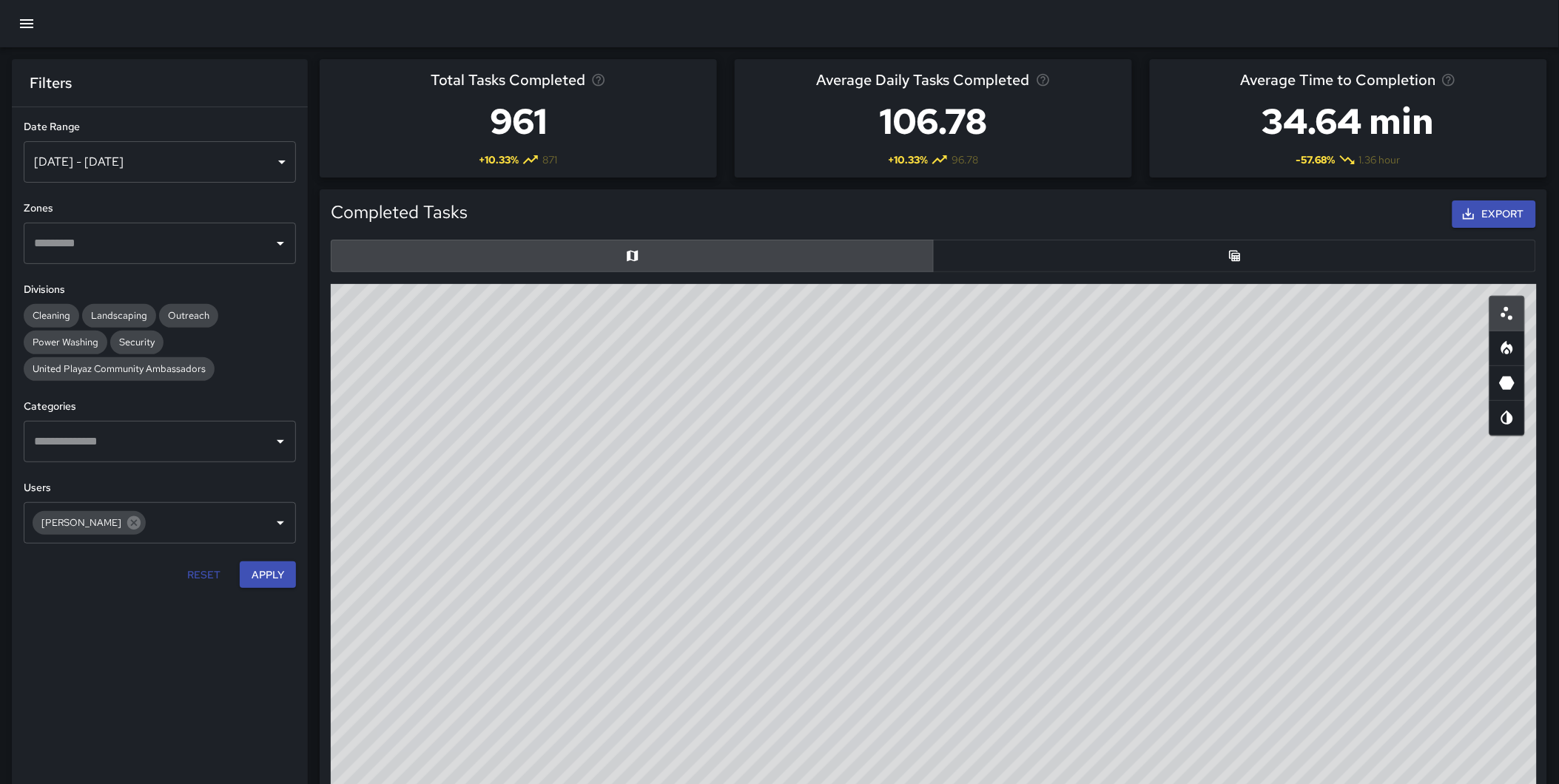 click on "© Mapbox   © OpenStreetMap   Improve this map" at bounding box center [934, 580] 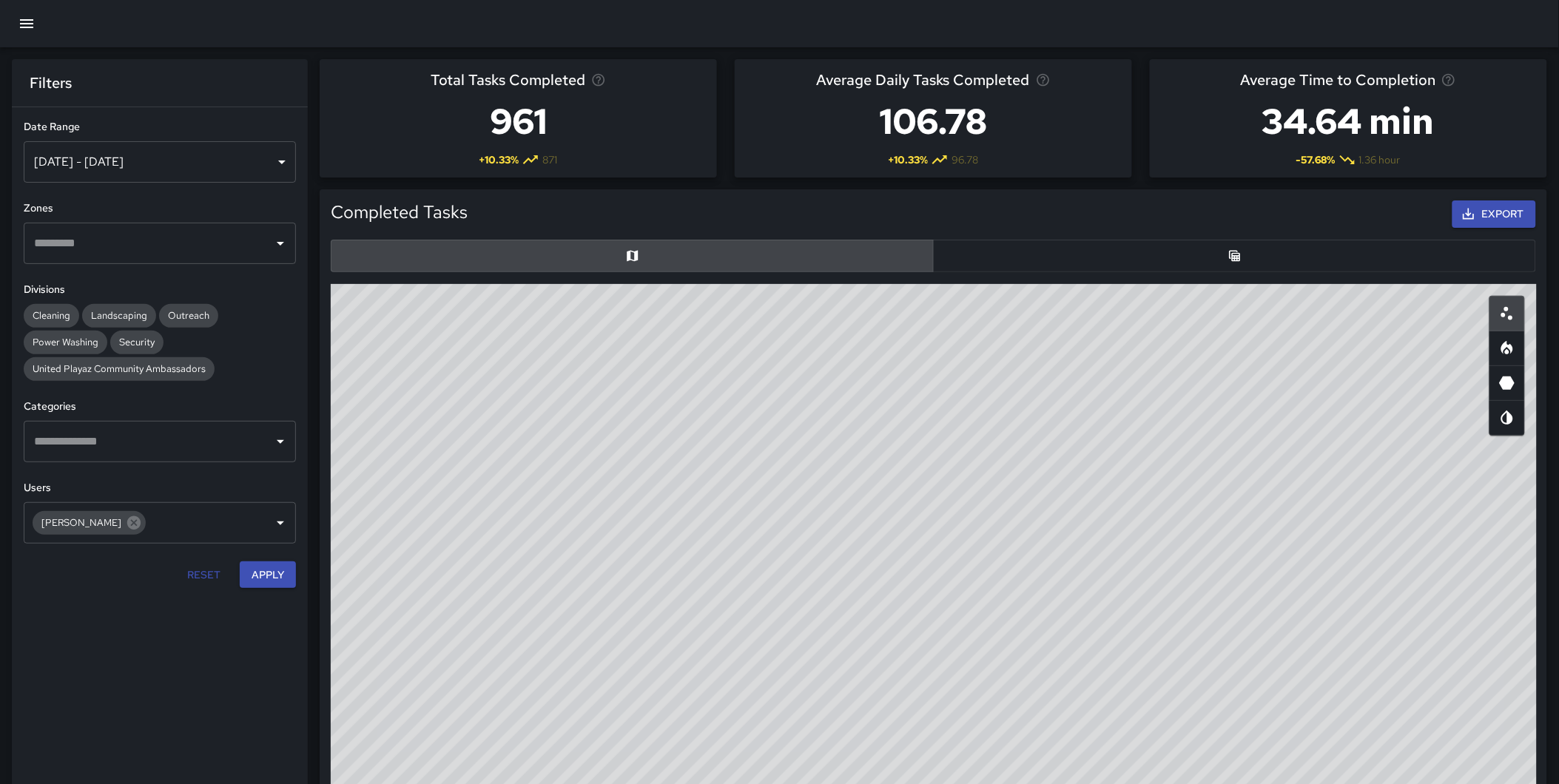 drag, startPoint x: 1020, startPoint y: 376, endPoint x: 1028, endPoint y: 408, distance: 32.984845 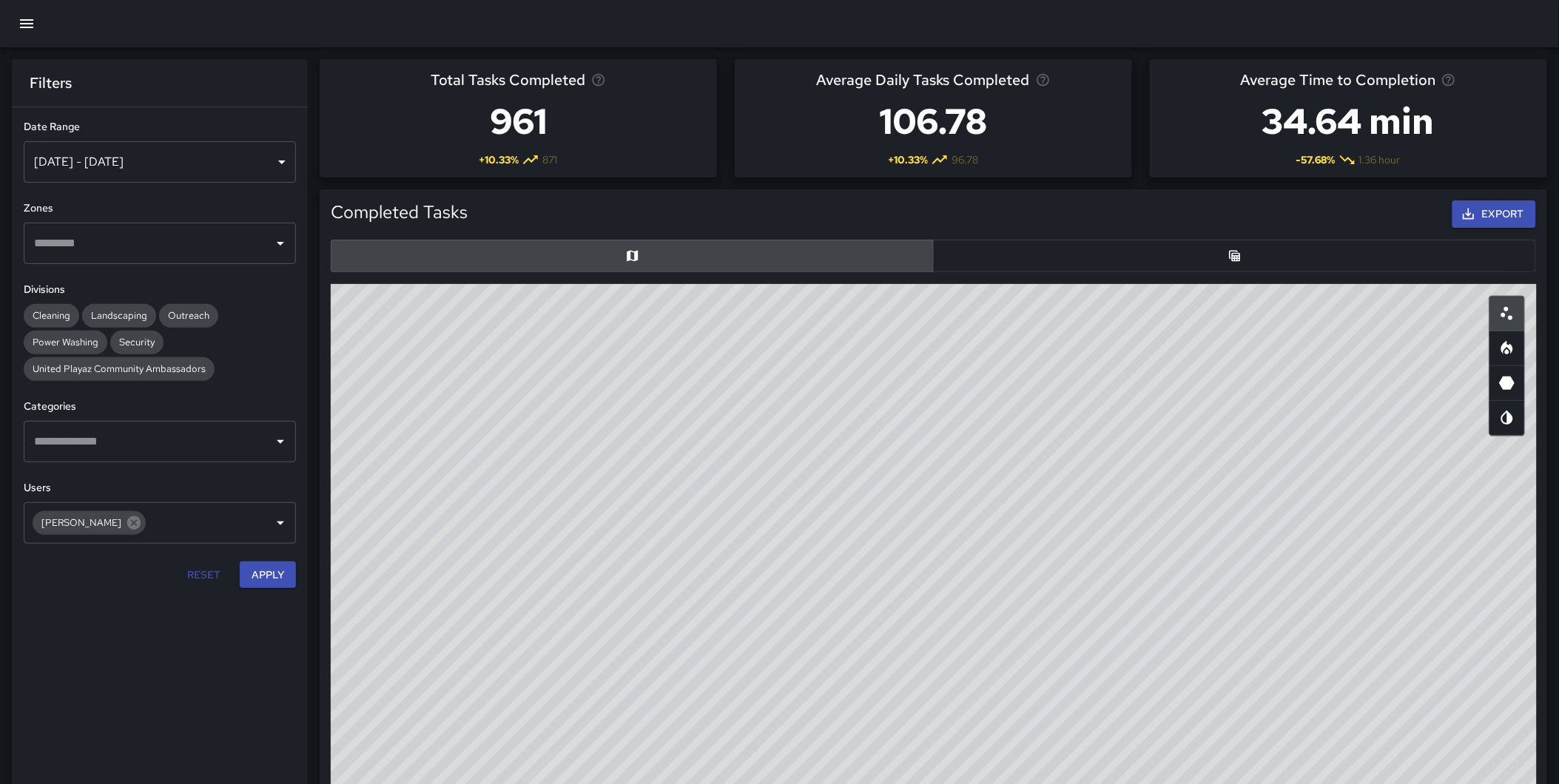 click on "© Mapbox   © OpenStreetMap   Improve this map" at bounding box center (934, 580) 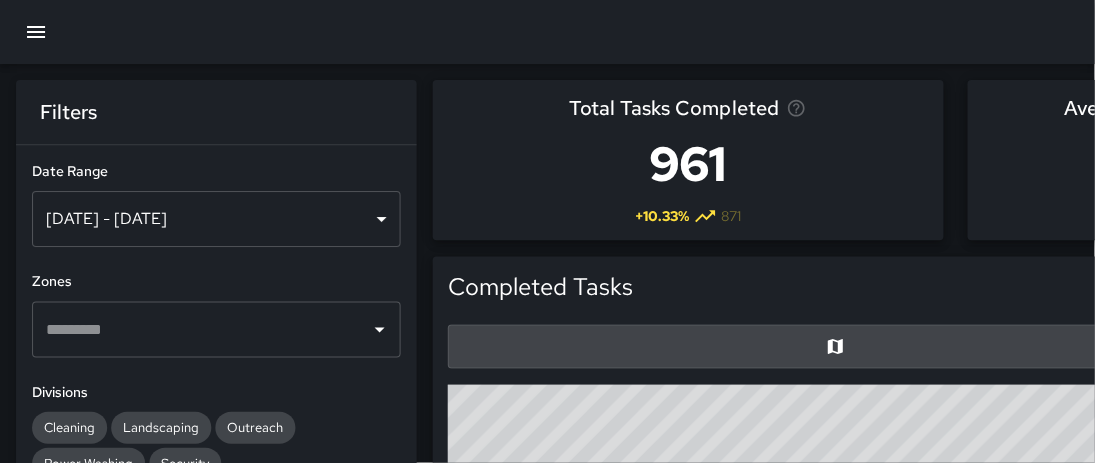 scroll, scrollTop: 581, scrollLeft: 1497, axis: both 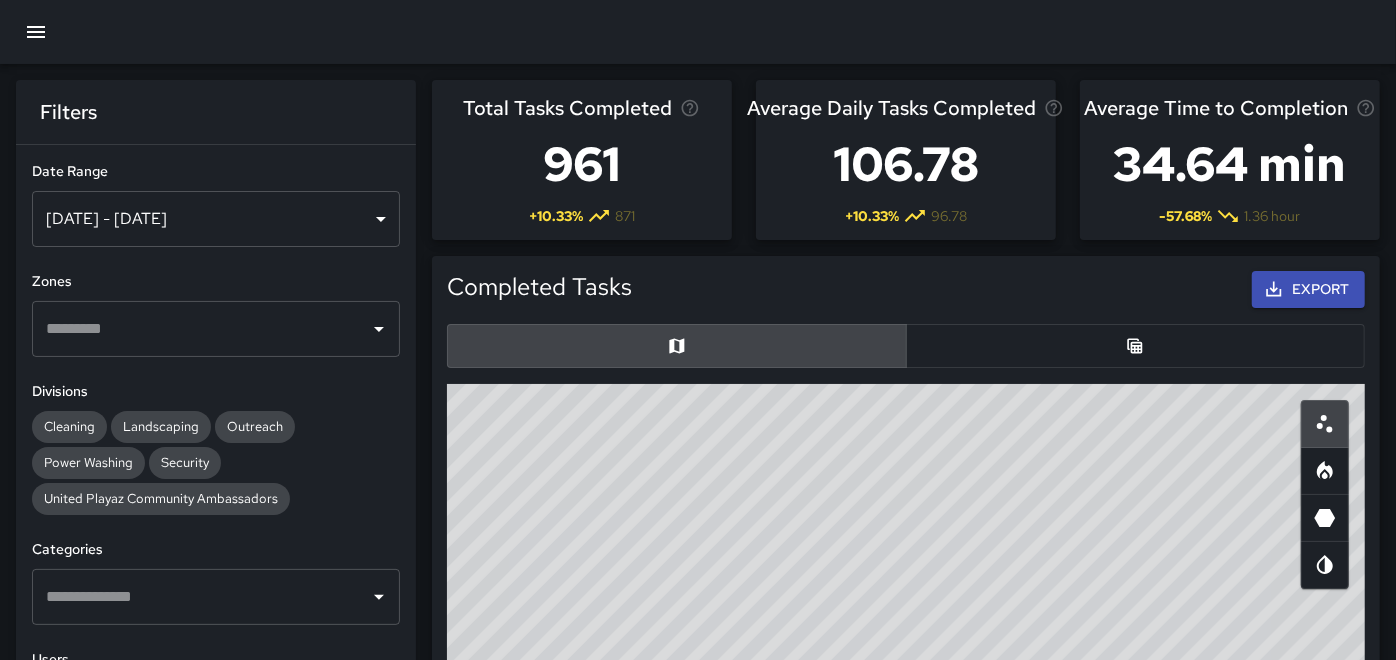 click 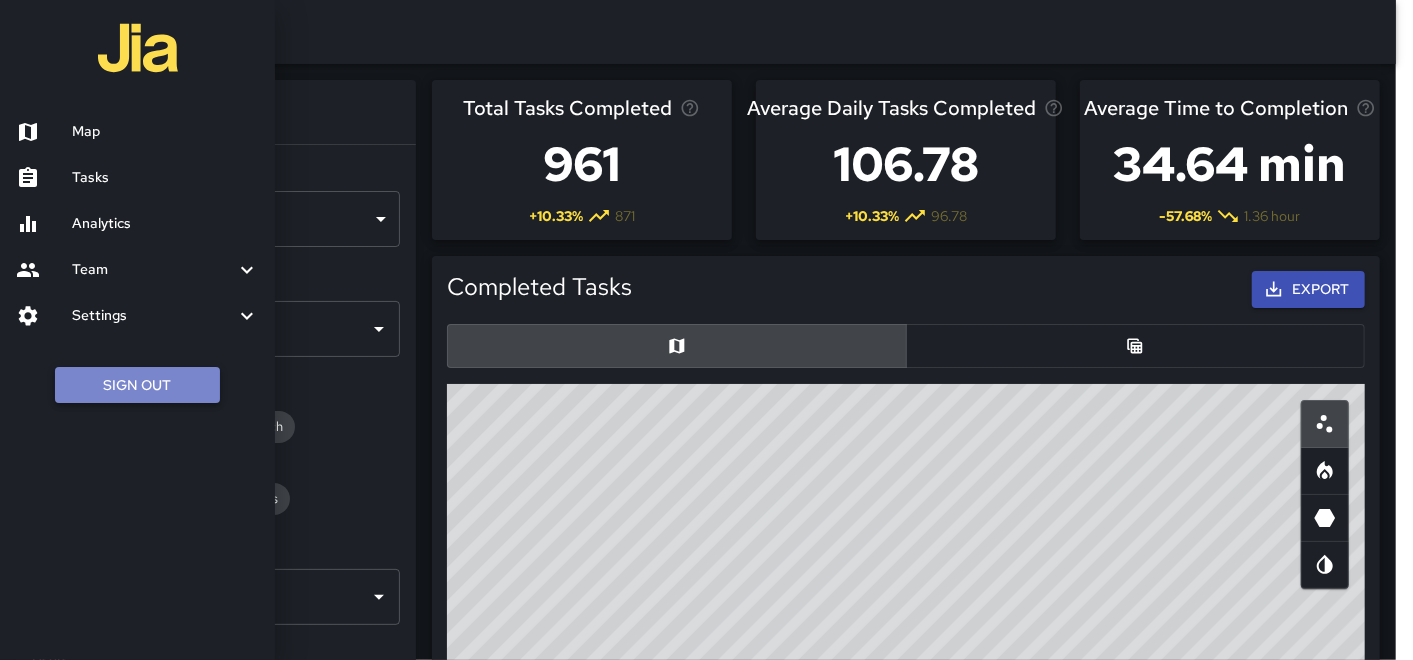 click on "Sign Out" at bounding box center [137, 385] 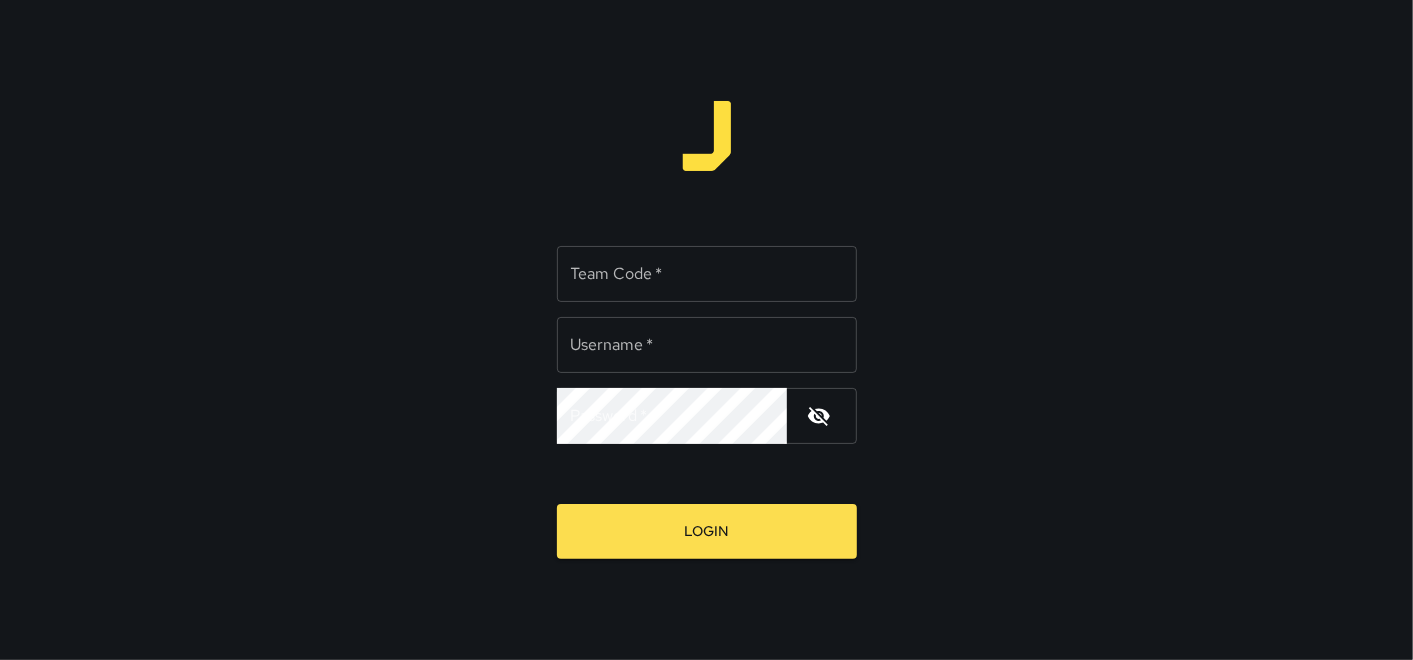 type on "**********" 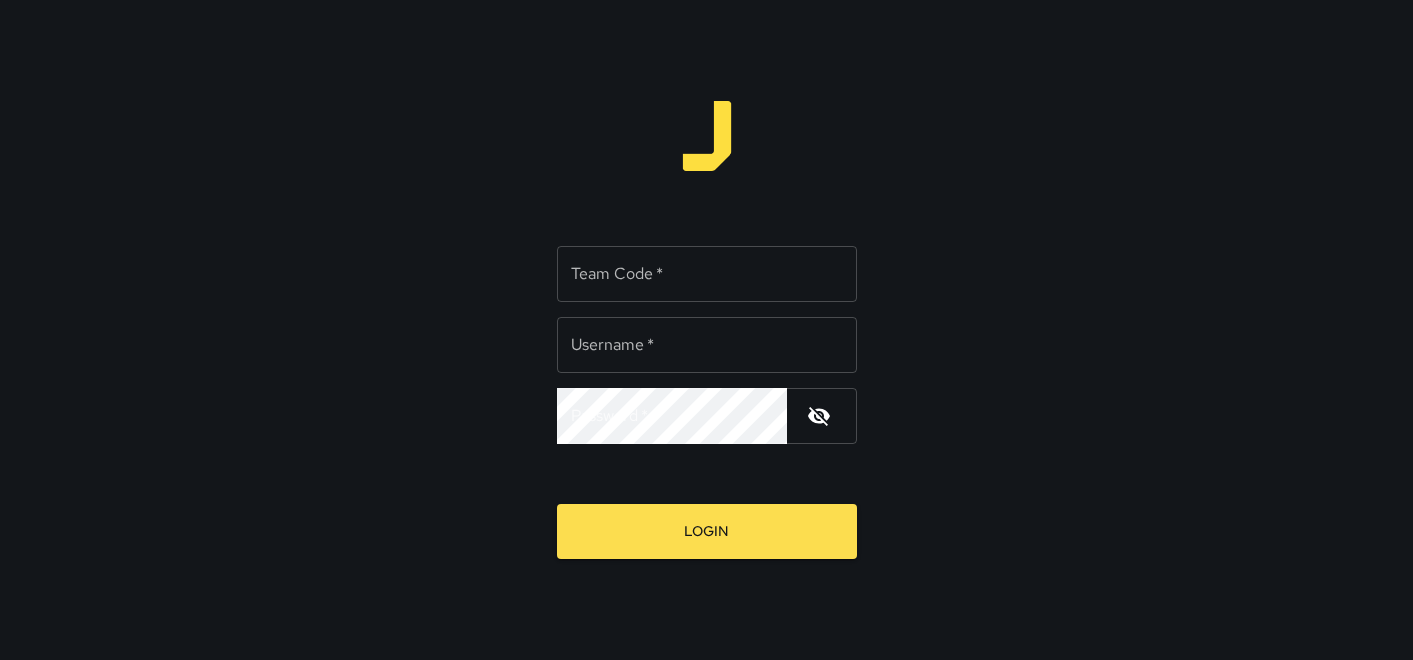 scroll, scrollTop: 0, scrollLeft: 0, axis: both 